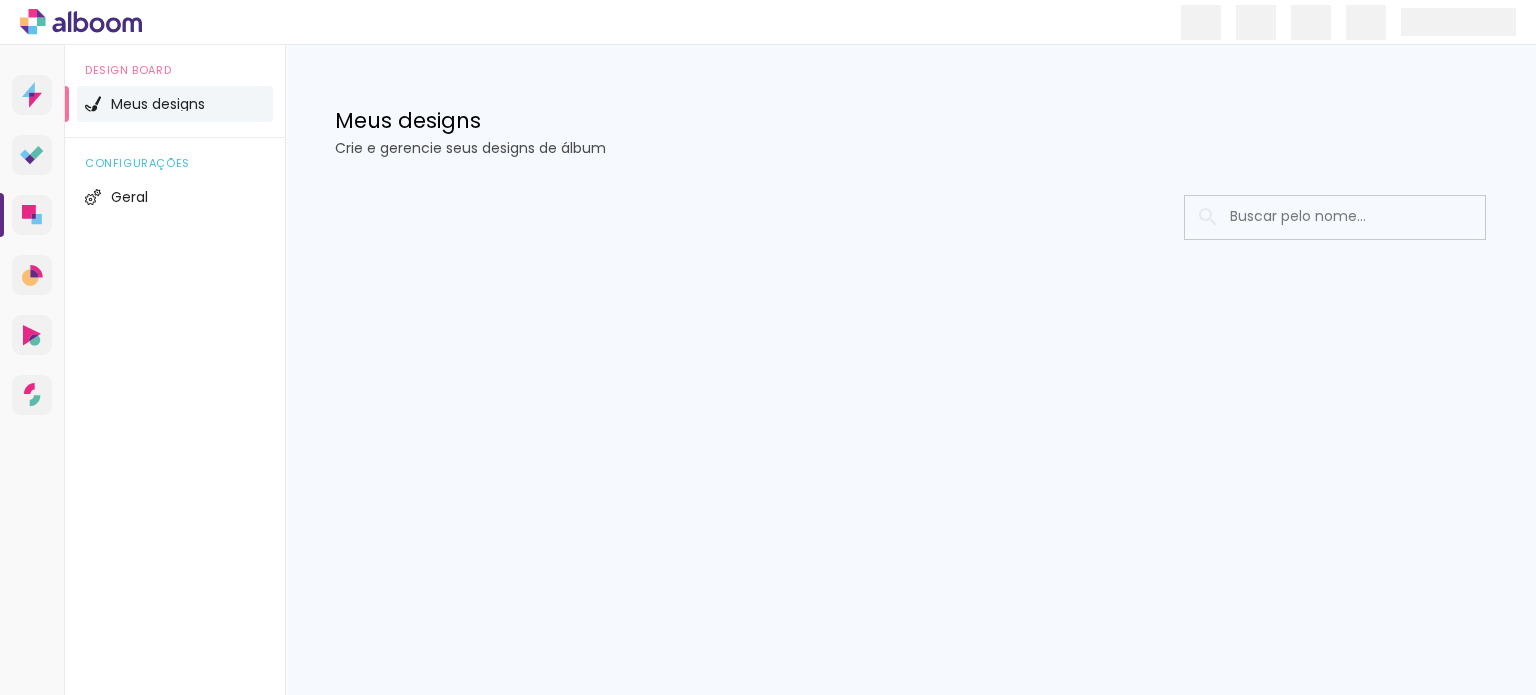 scroll, scrollTop: 0, scrollLeft: 0, axis: both 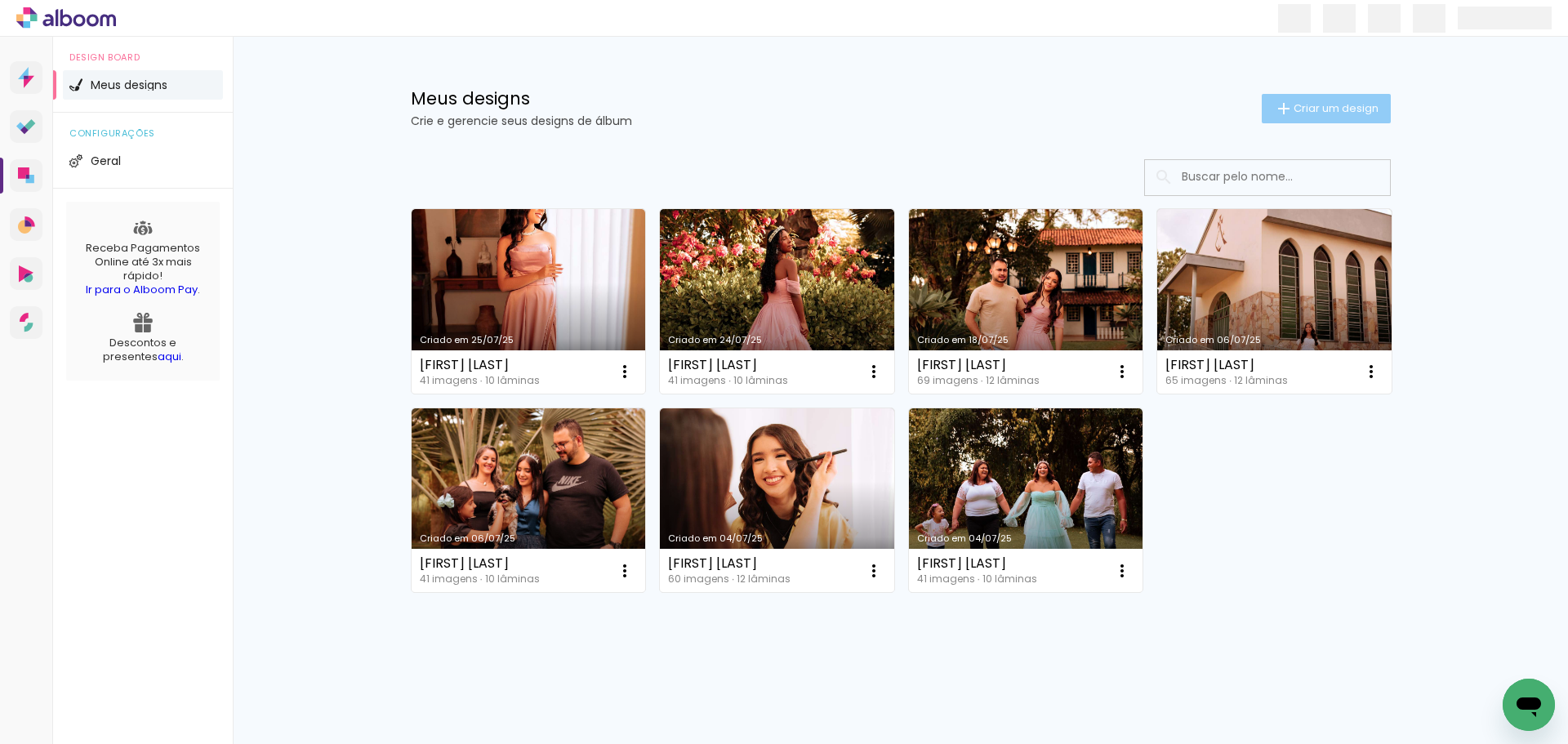 click on "Criar um design" 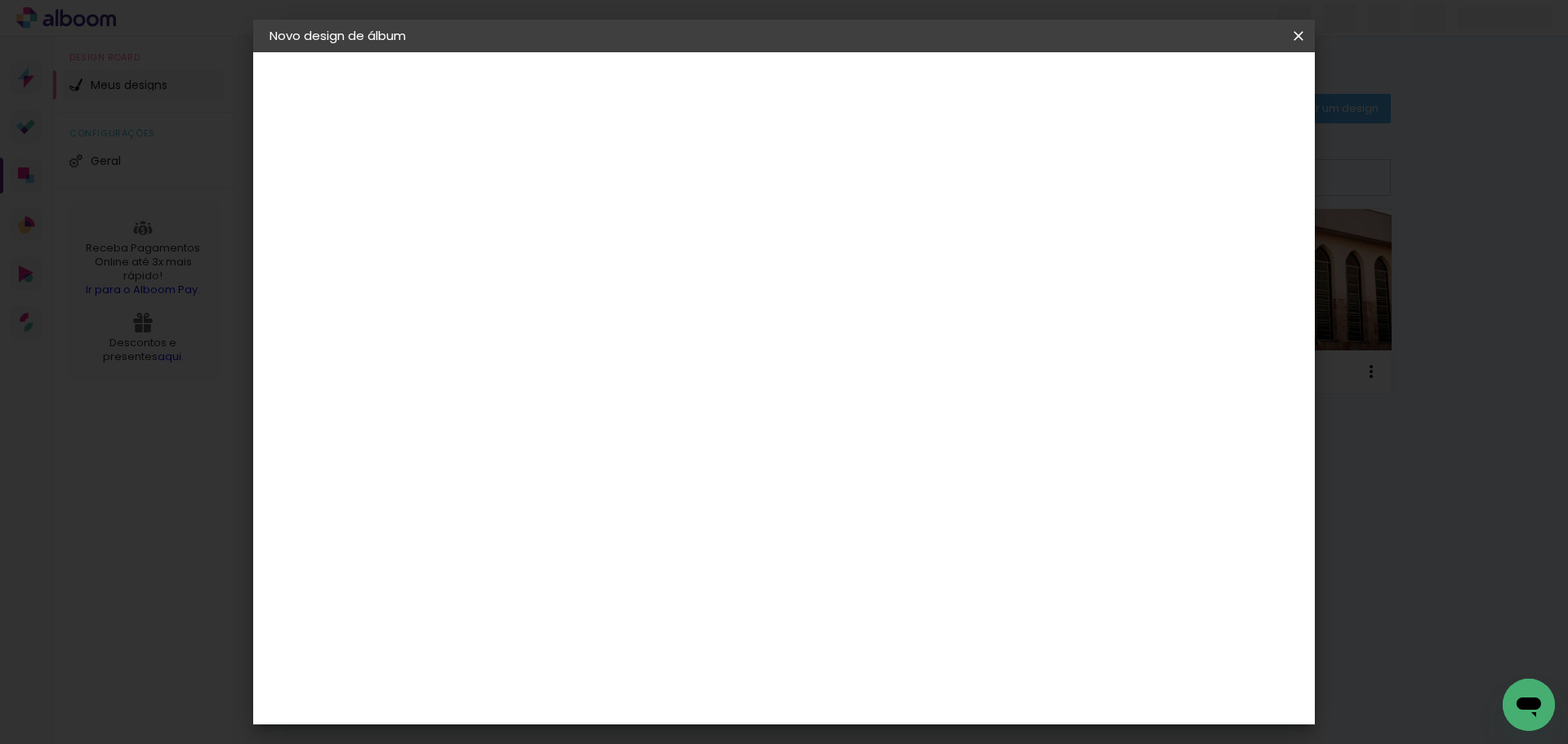 click at bounding box center (537, 219) 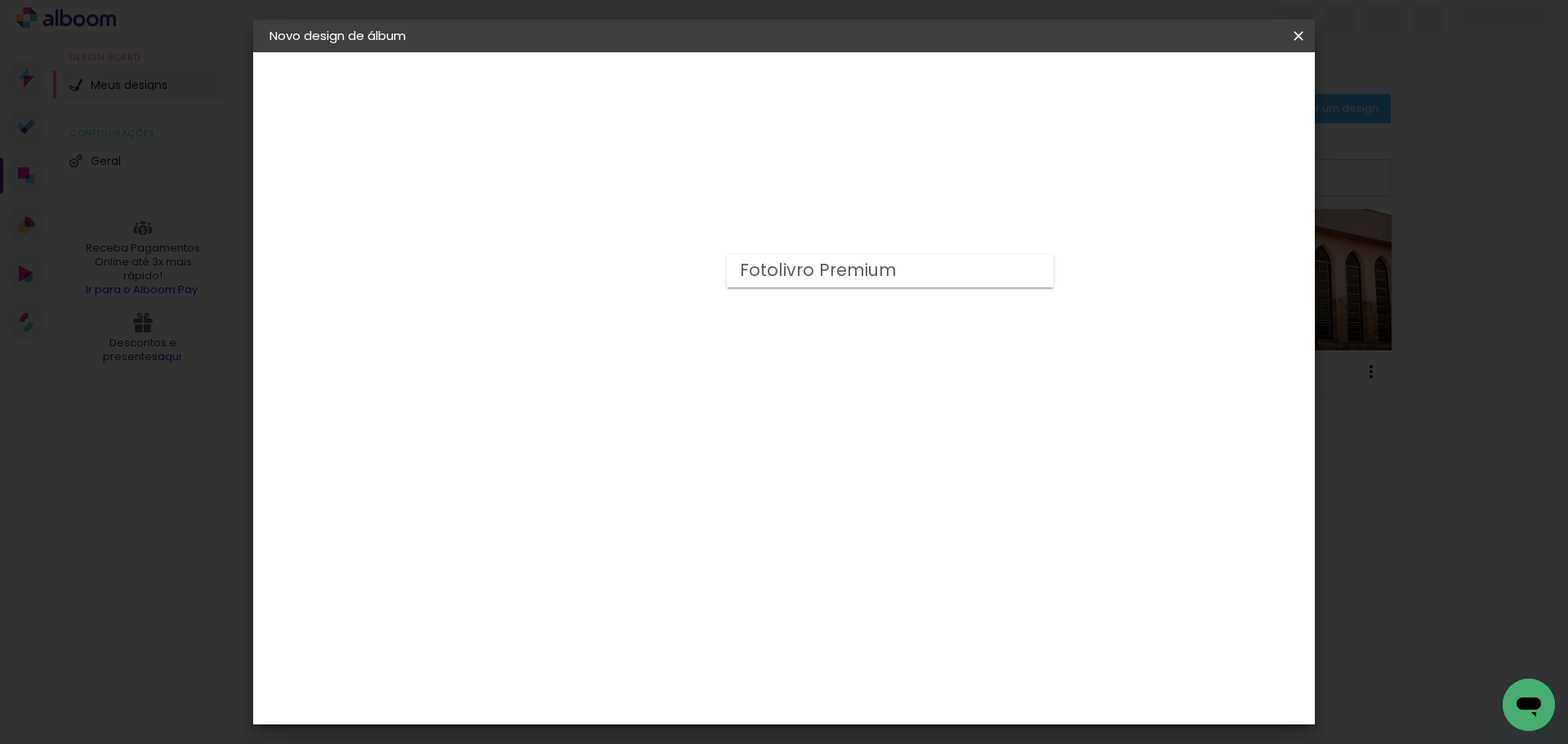 click on "Fotolivro Premium" at bounding box center [890, 271] 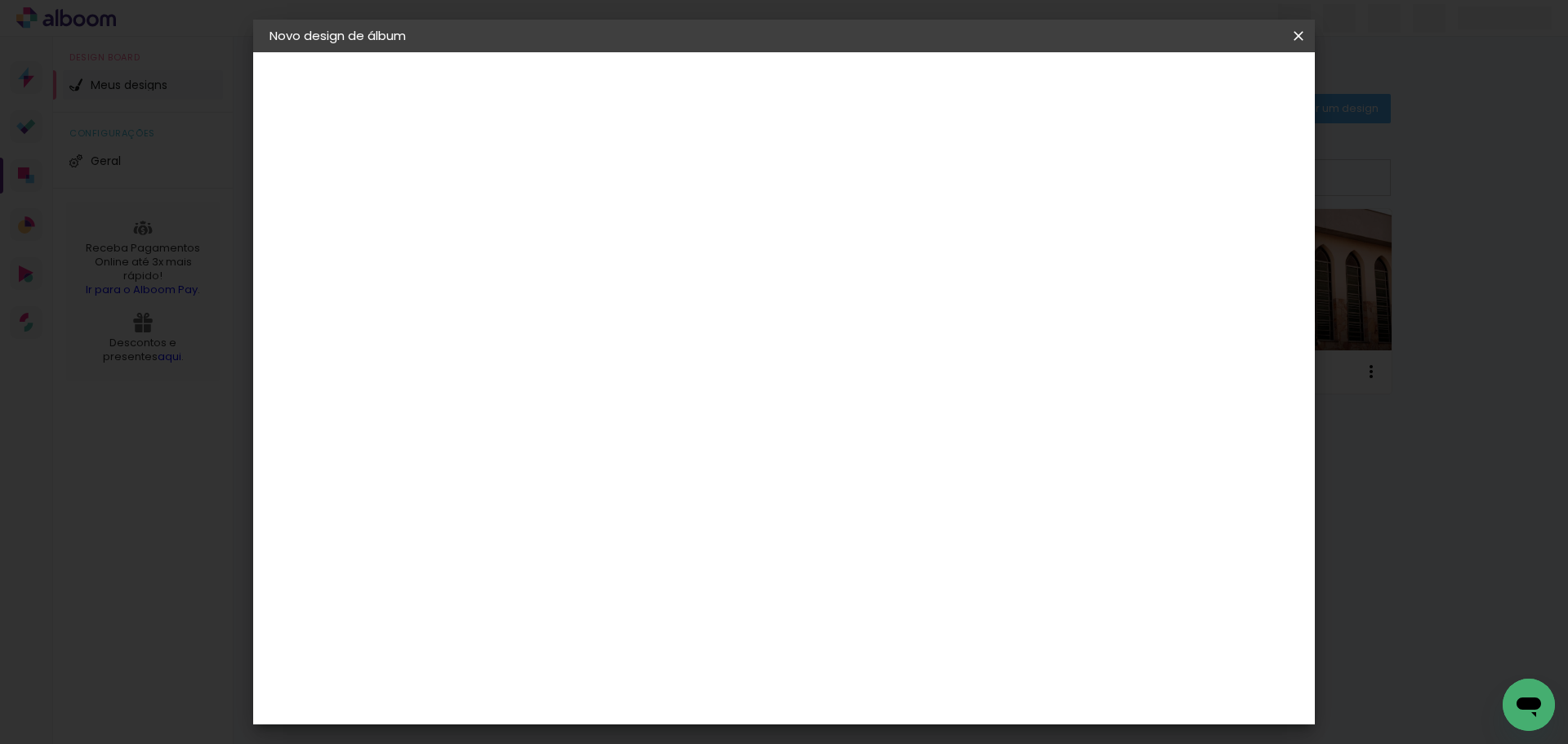 scroll, scrollTop: 162, scrollLeft: 0, axis: vertical 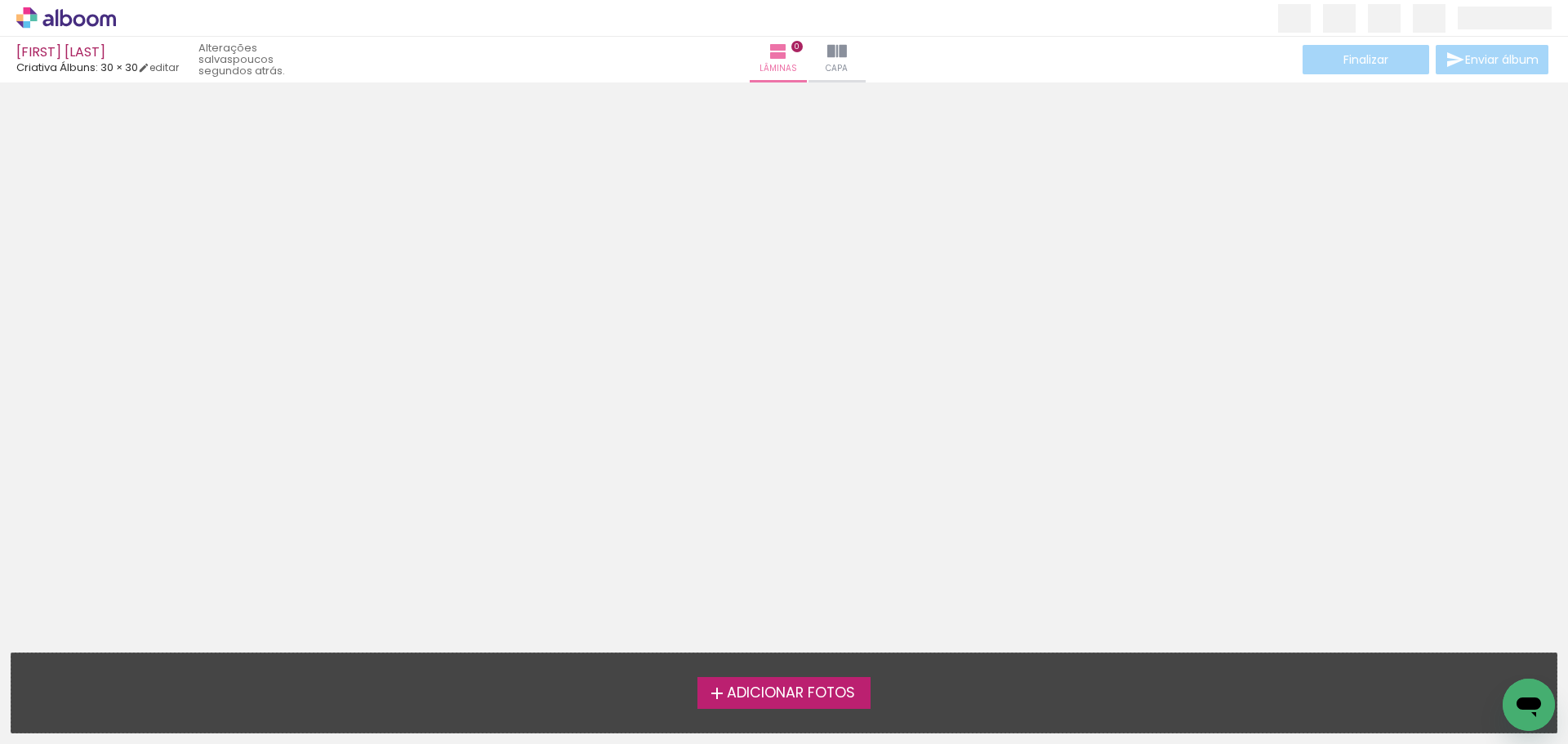 click on "Adicionar Fotos" at bounding box center [784, 693] 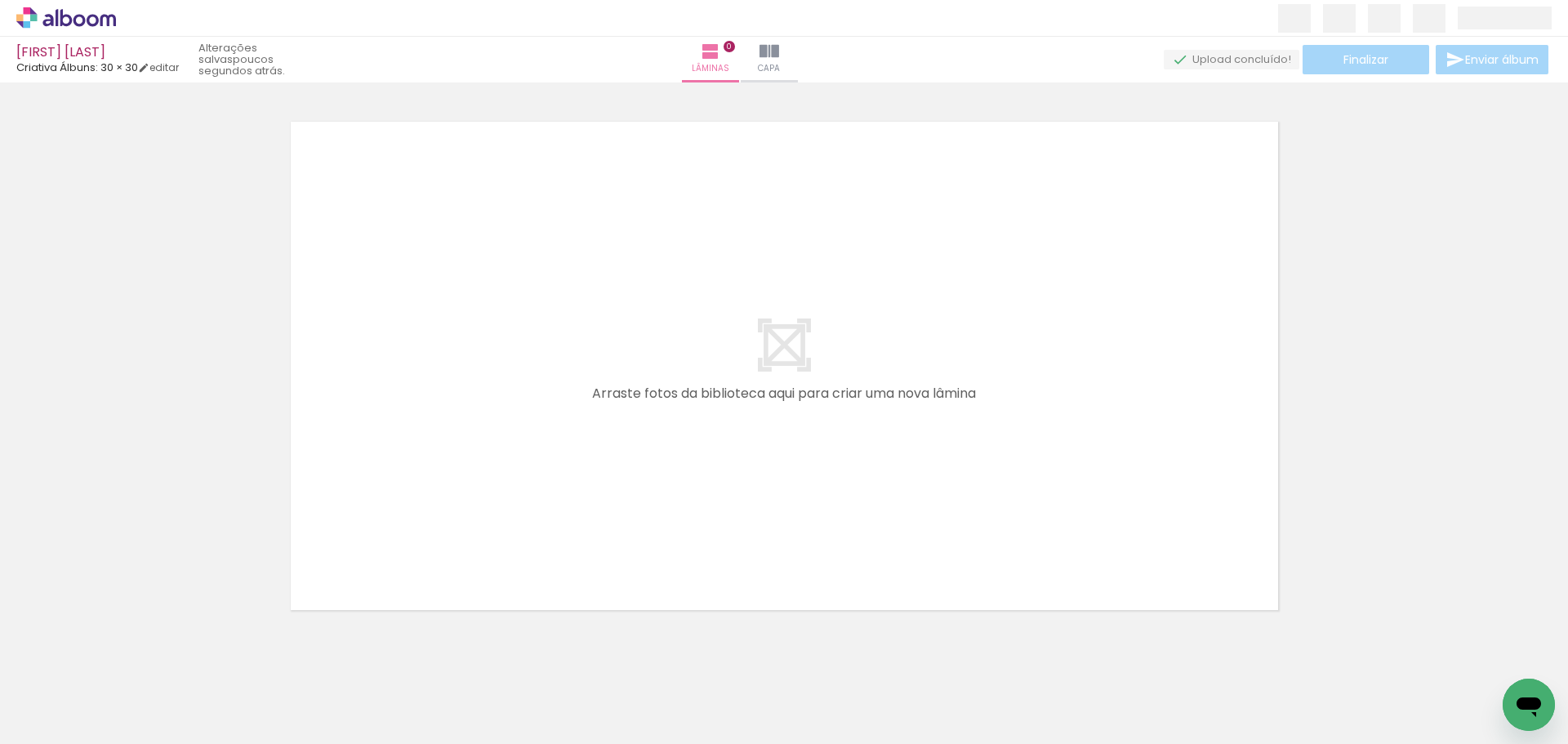 scroll, scrollTop: 21, scrollLeft: 0, axis: vertical 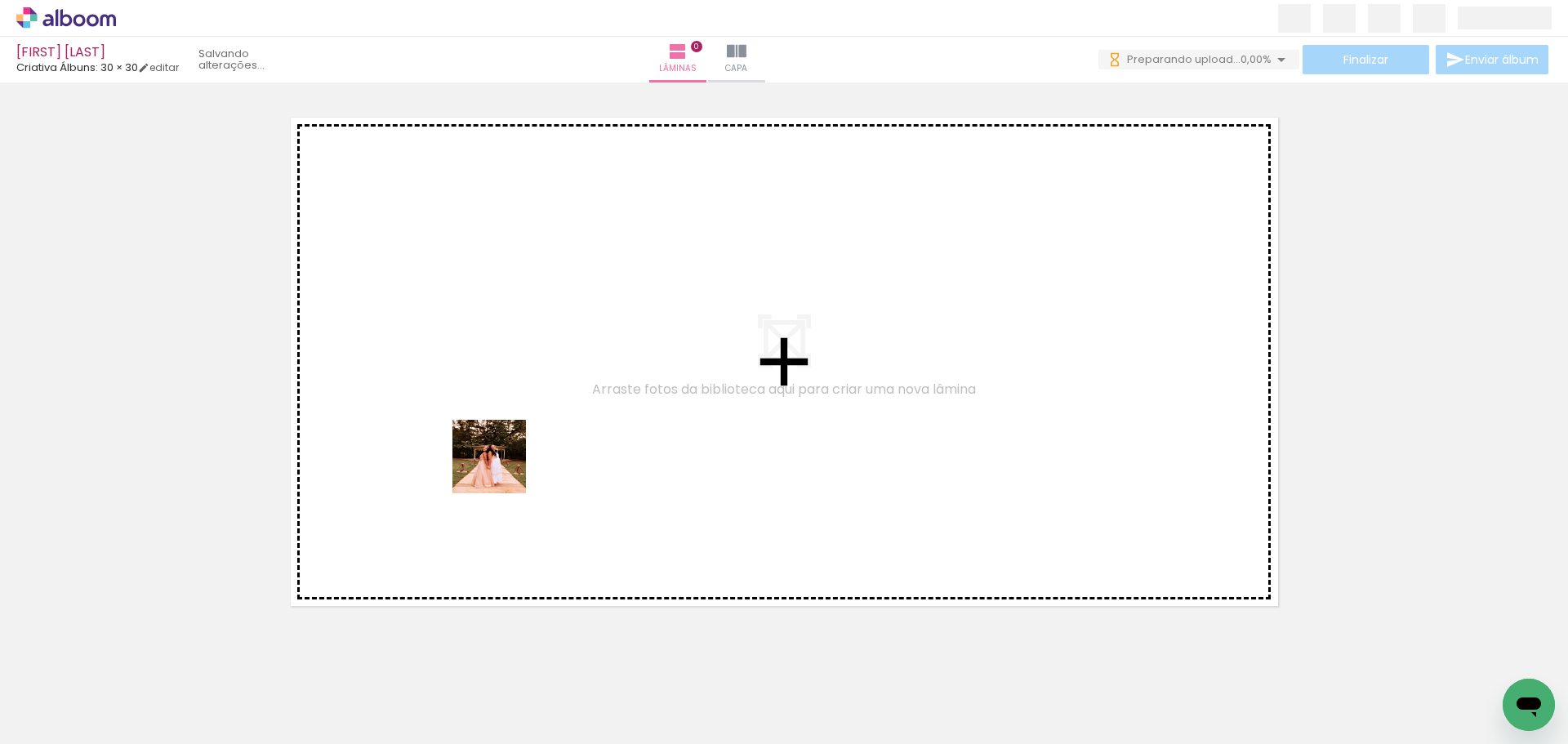 drag, startPoint x: 170, startPoint y: 703, endPoint x: 593, endPoint y: 435, distance: 500.75243 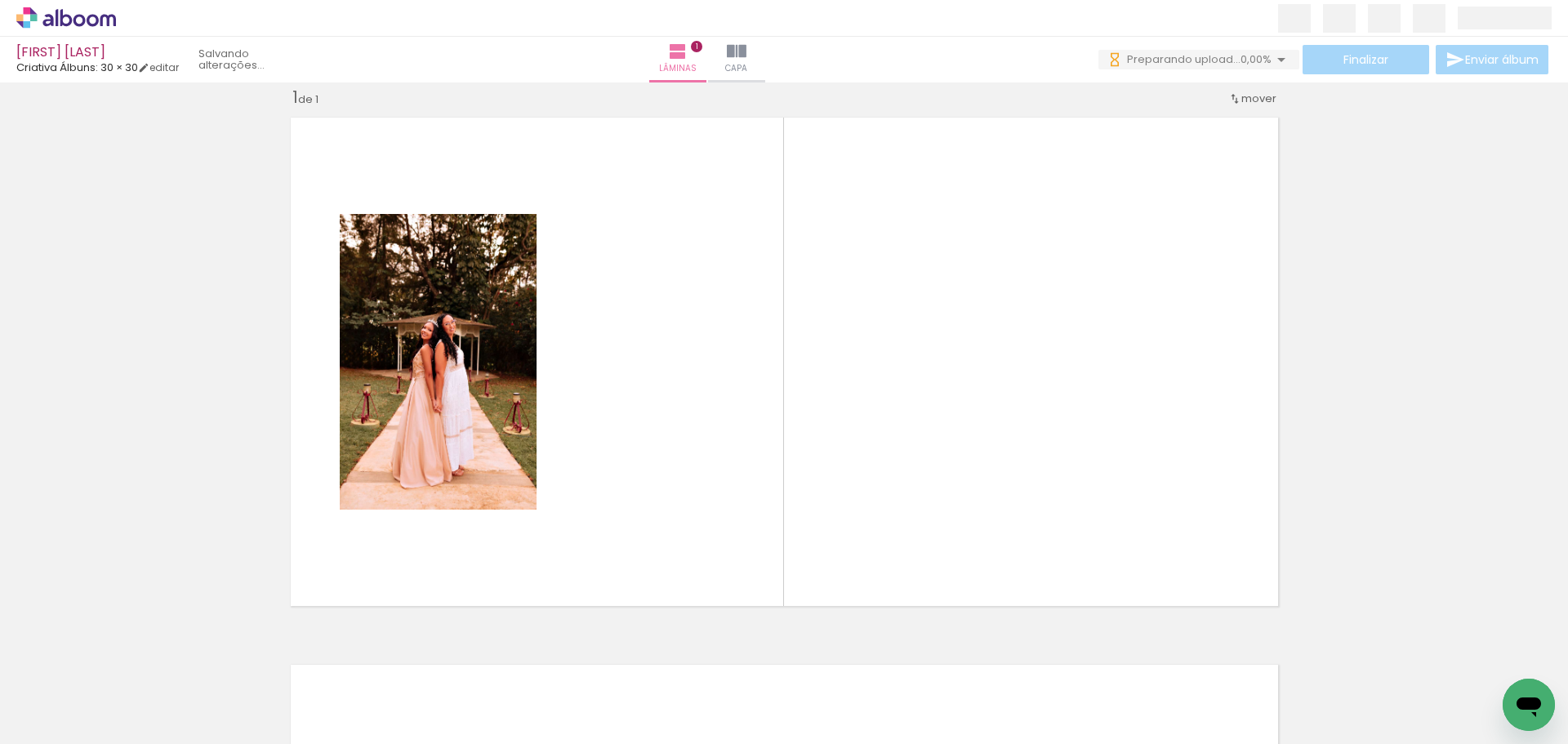 scroll, scrollTop: 21, scrollLeft: 0, axis: vertical 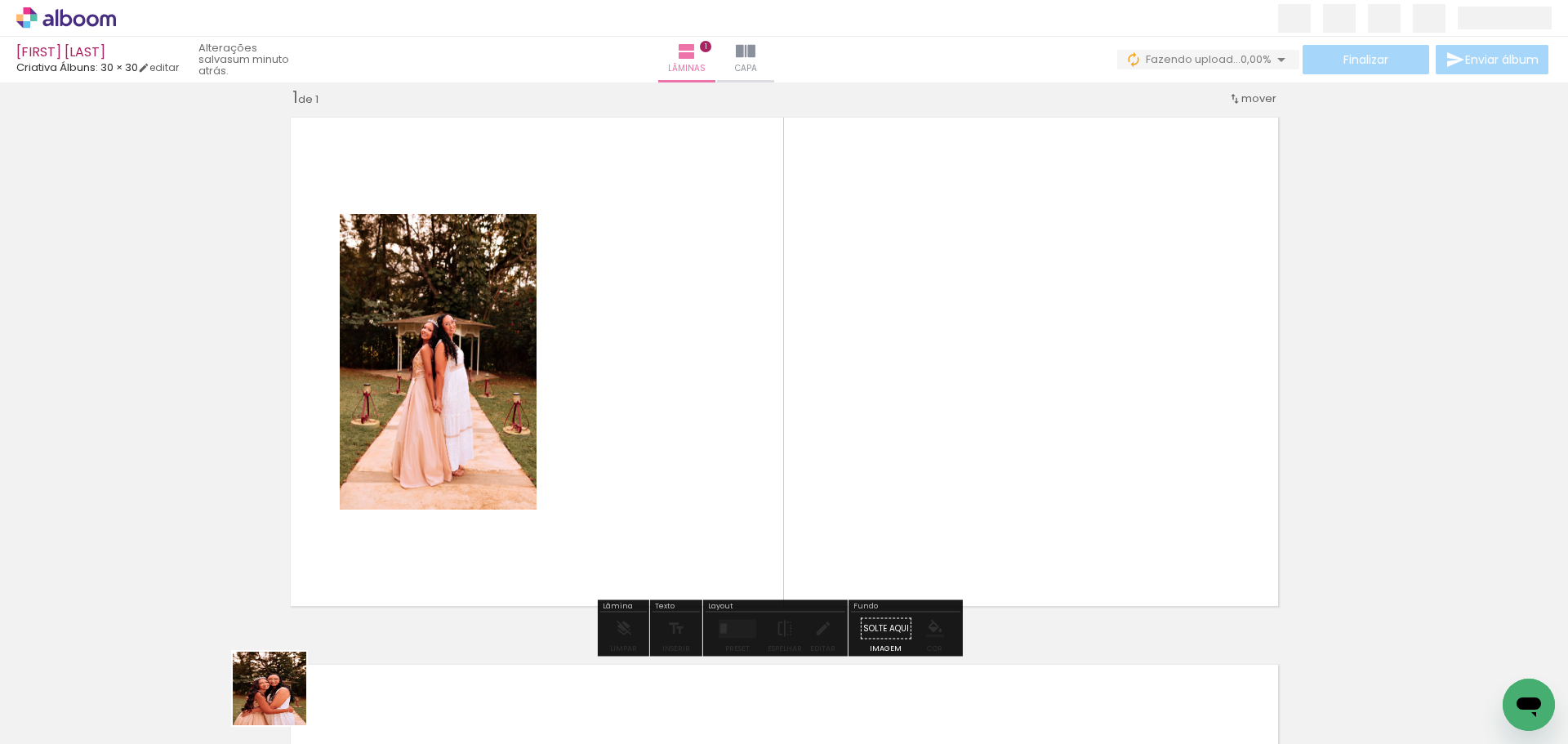 drag, startPoint x: 252, startPoint y: 720, endPoint x: 646, endPoint y: 498, distance: 452.239 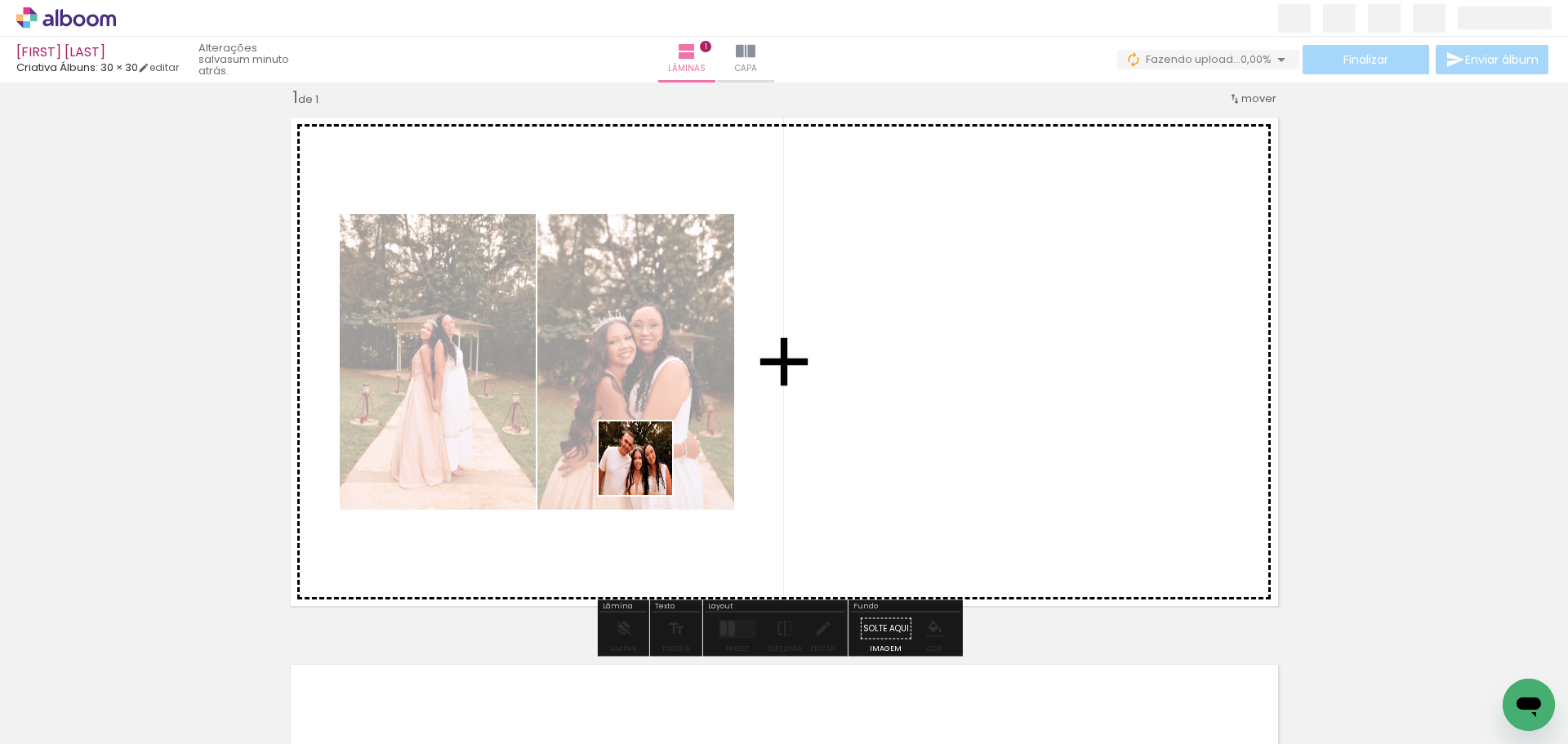 drag, startPoint x: 350, startPoint y: 703, endPoint x: 687, endPoint y: 443, distance: 425.6395 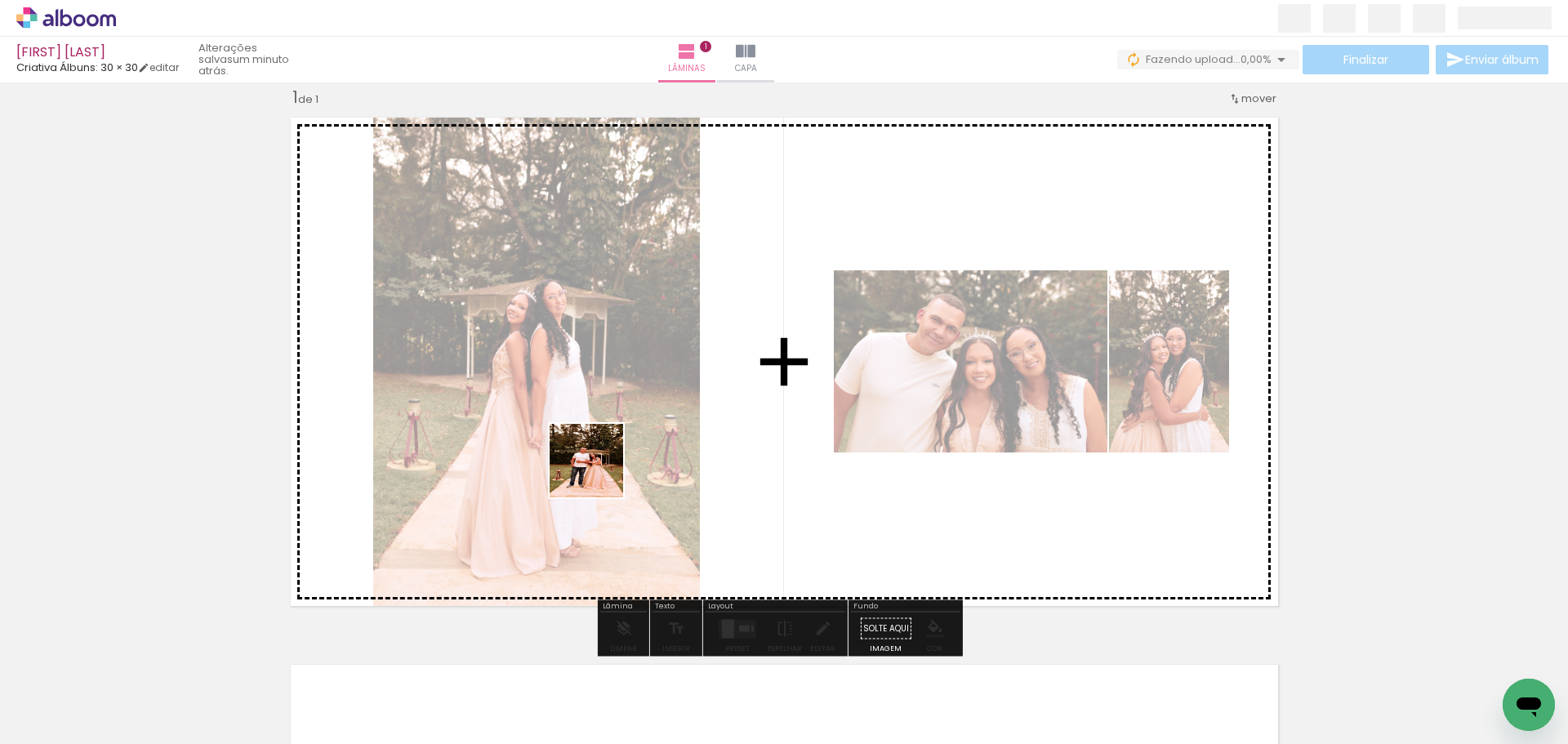 drag, startPoint x: 455, startPoint y: 709, endPoint x: 619, endPoint y: 442, distance: 313.3449 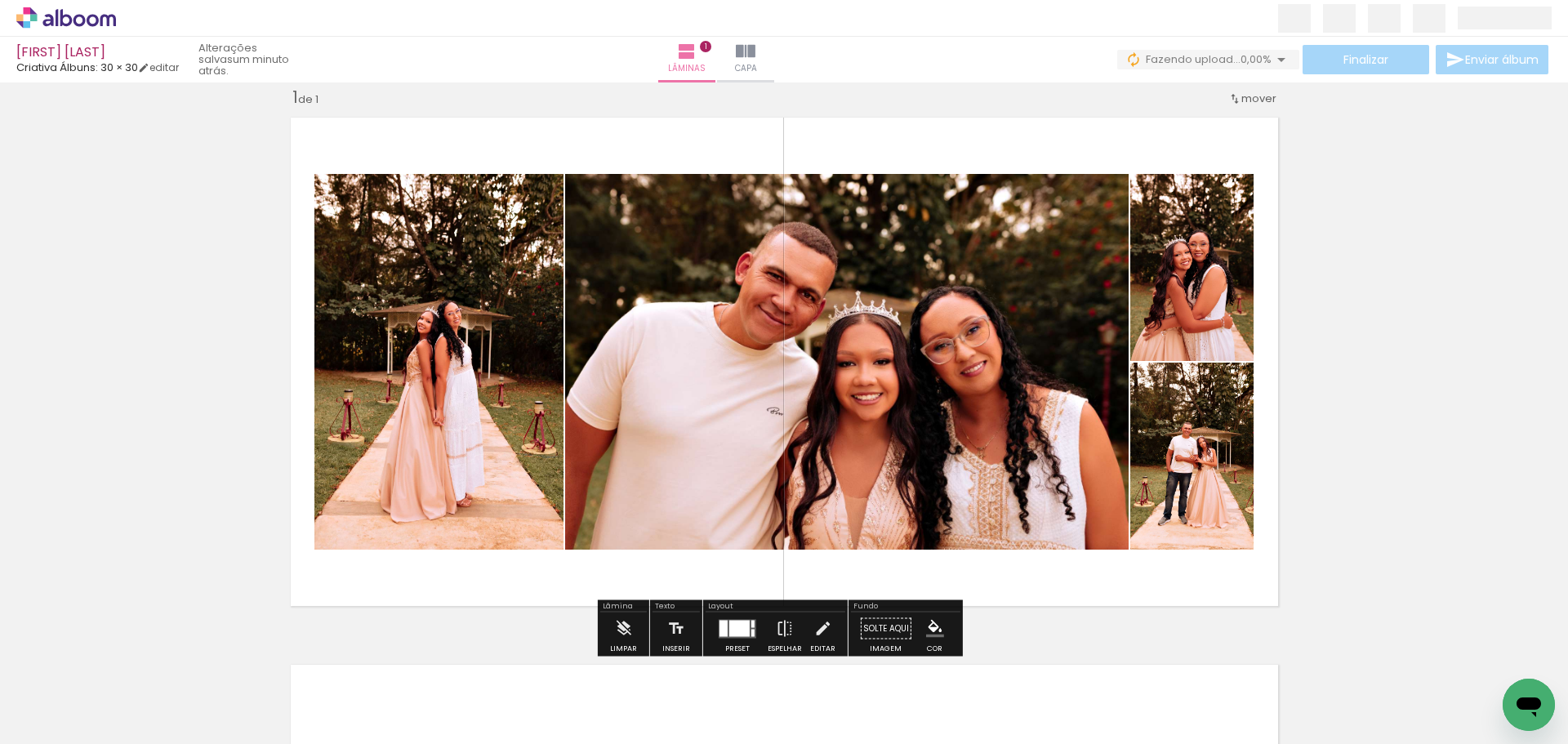drag, startPoint x: 537, startPoint y: 717, endPoint x: 583, endPoint y: 461, distance: 260.09998 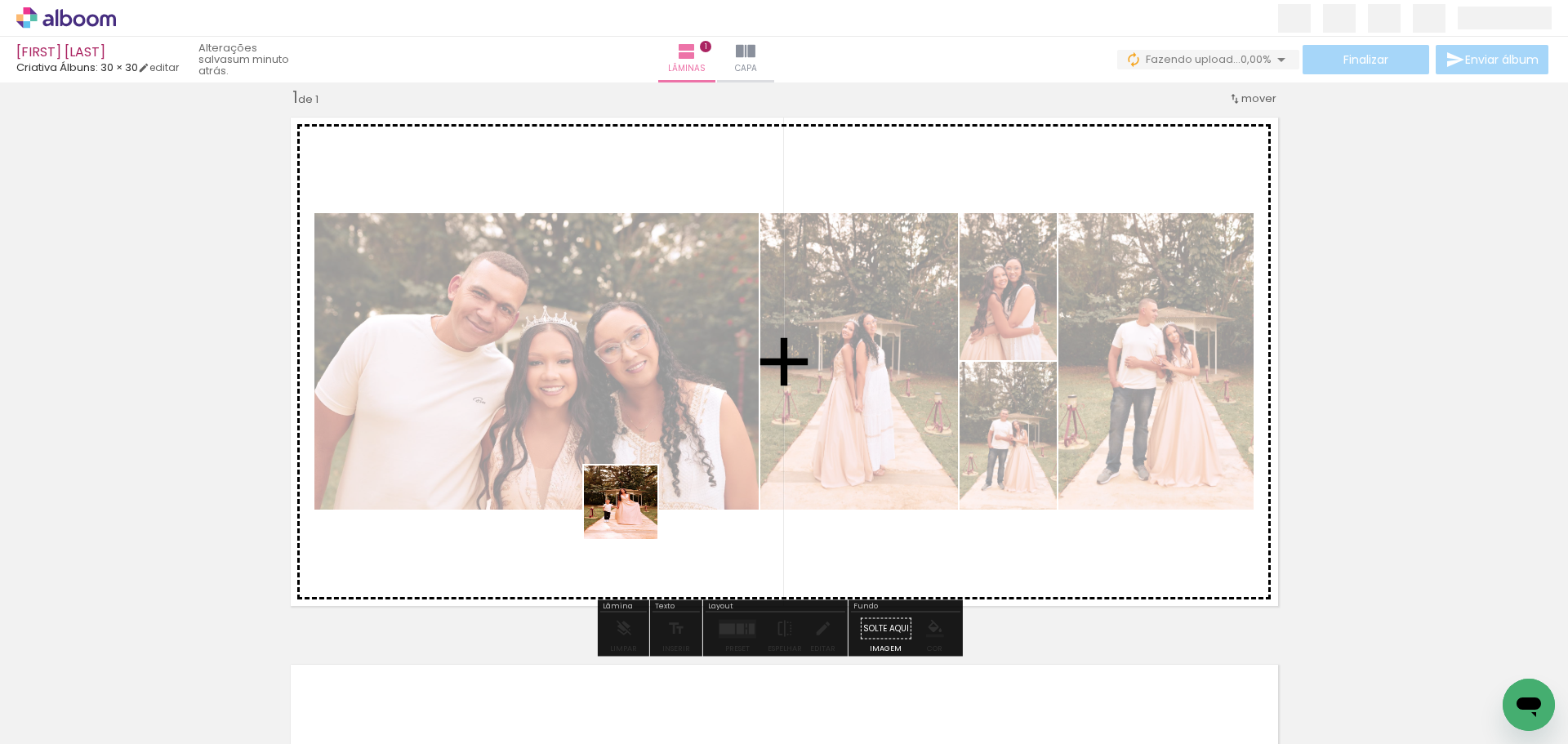 drag, startPoint x: 635, startPoint y: 697, endPoint x: 635, endPoint y: 473, distance: 224 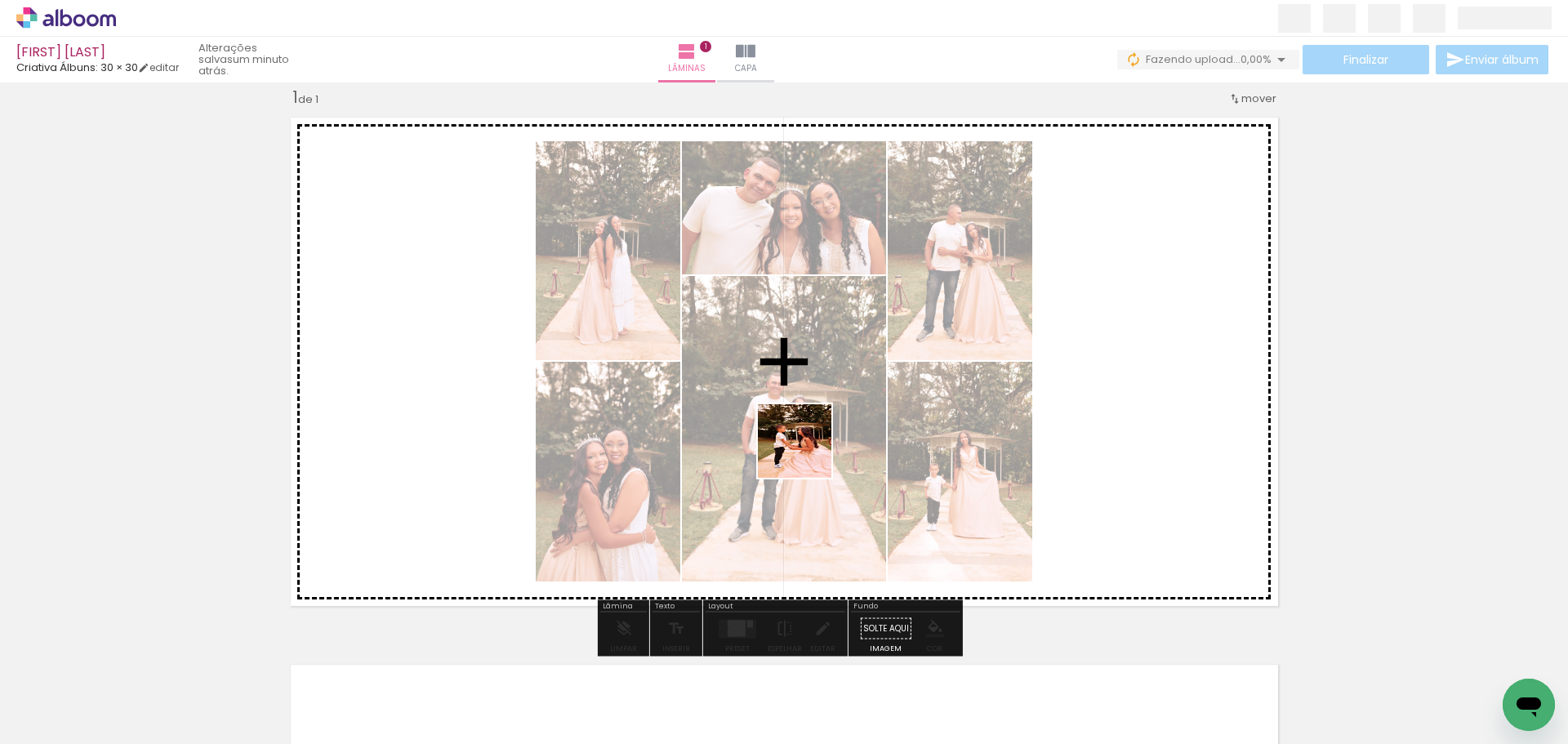 drag, startPoint x: 728, startPoint y: 712, endPoint x: 819, endPoint y: 421, distance: 304.8967 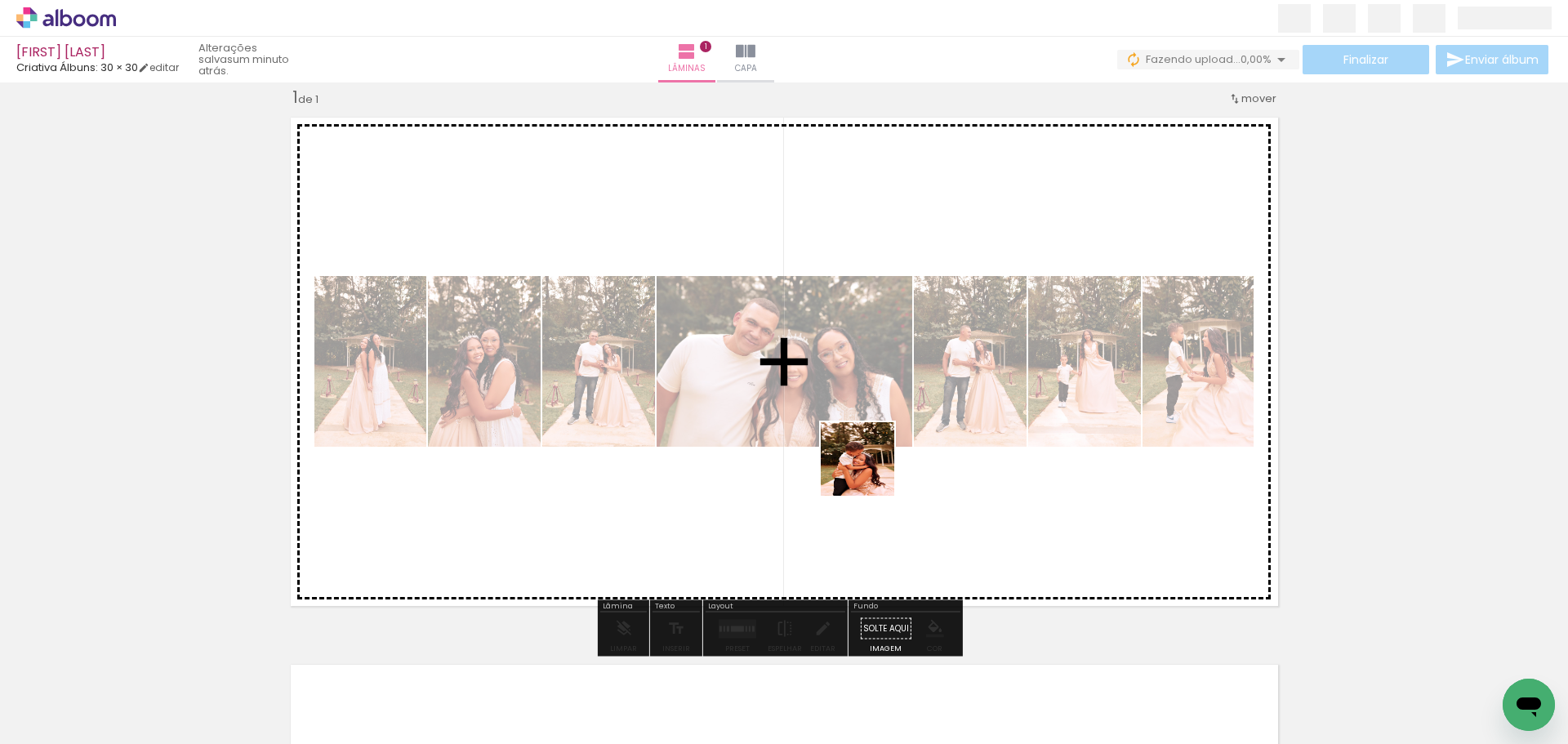 drag, startPoint x: 822, startPoint y: 706, endPoint x: 871, endPoint y: 466, distance: 244.95102 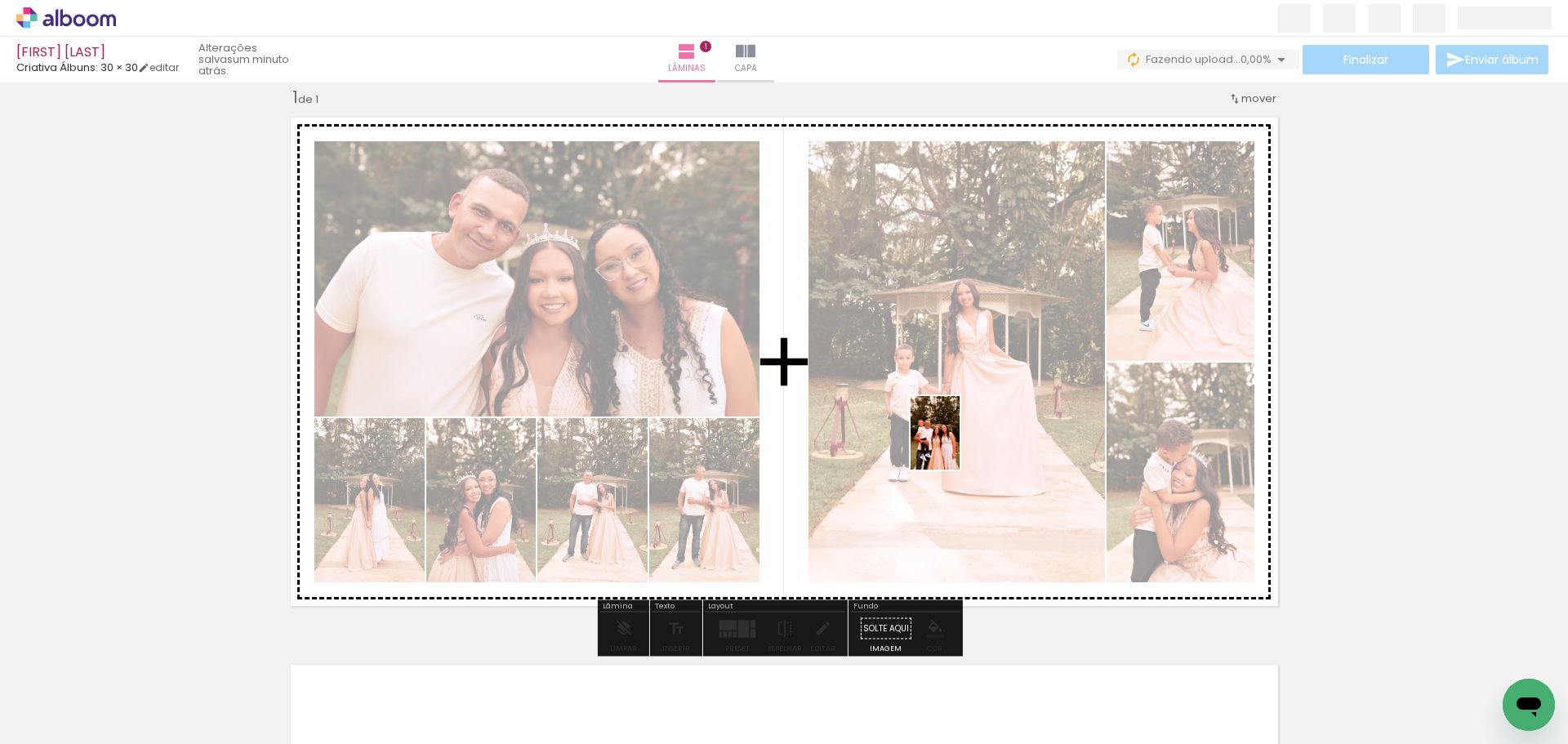 drag, startPoint x: 920, startPoint y: 704, endPoint x: 960, endPoint y: 445, distance: 262.0706 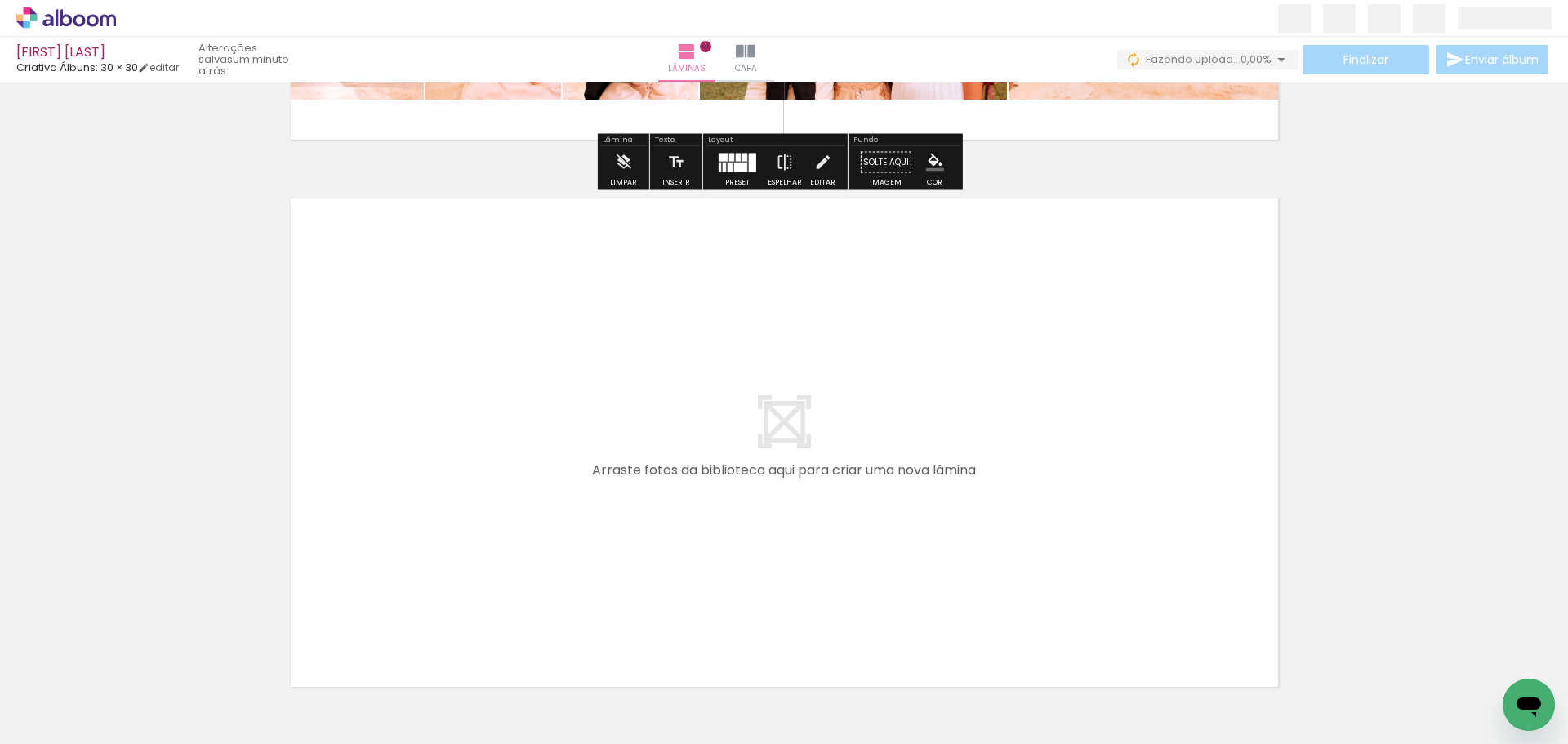 scroll, scrollTop: 503, scrollLeft: 0, axis: vertical 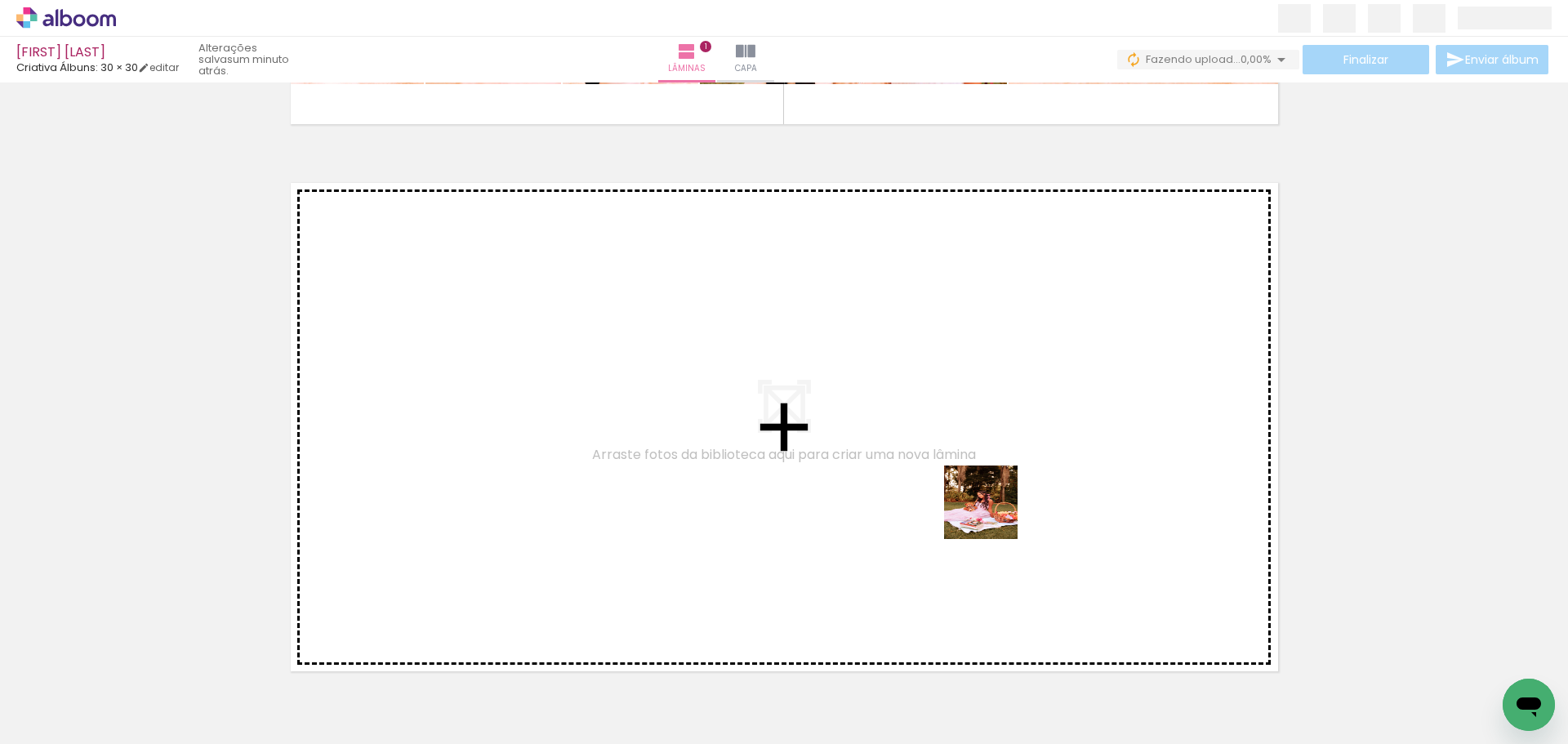 drag, startPoint x: 996, startPoint y: 709, endPoint x: 985, endPoint y: 491, distance: 218.2773 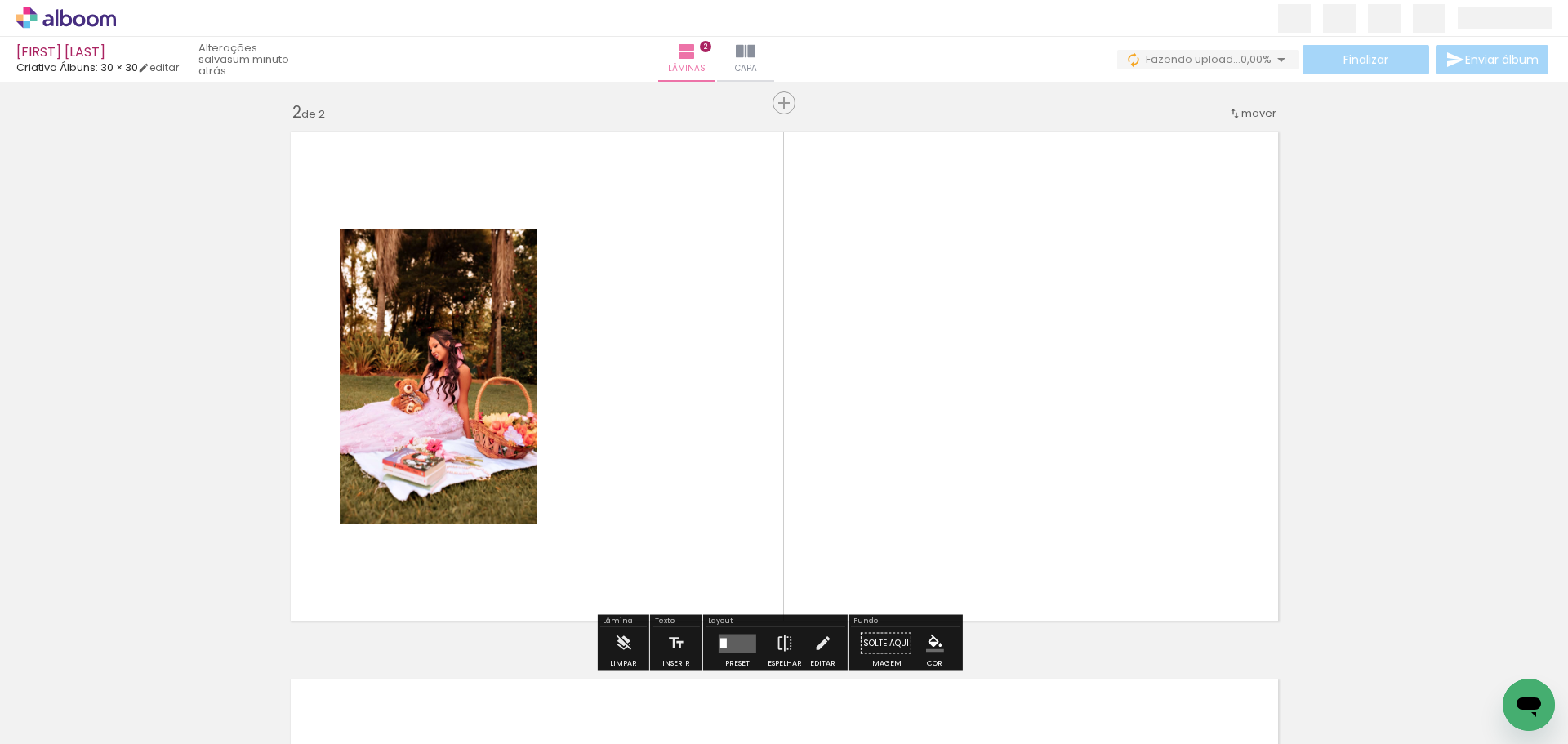 scroll, scrollTop: 568, scrollLeft: 0, axis: vertical 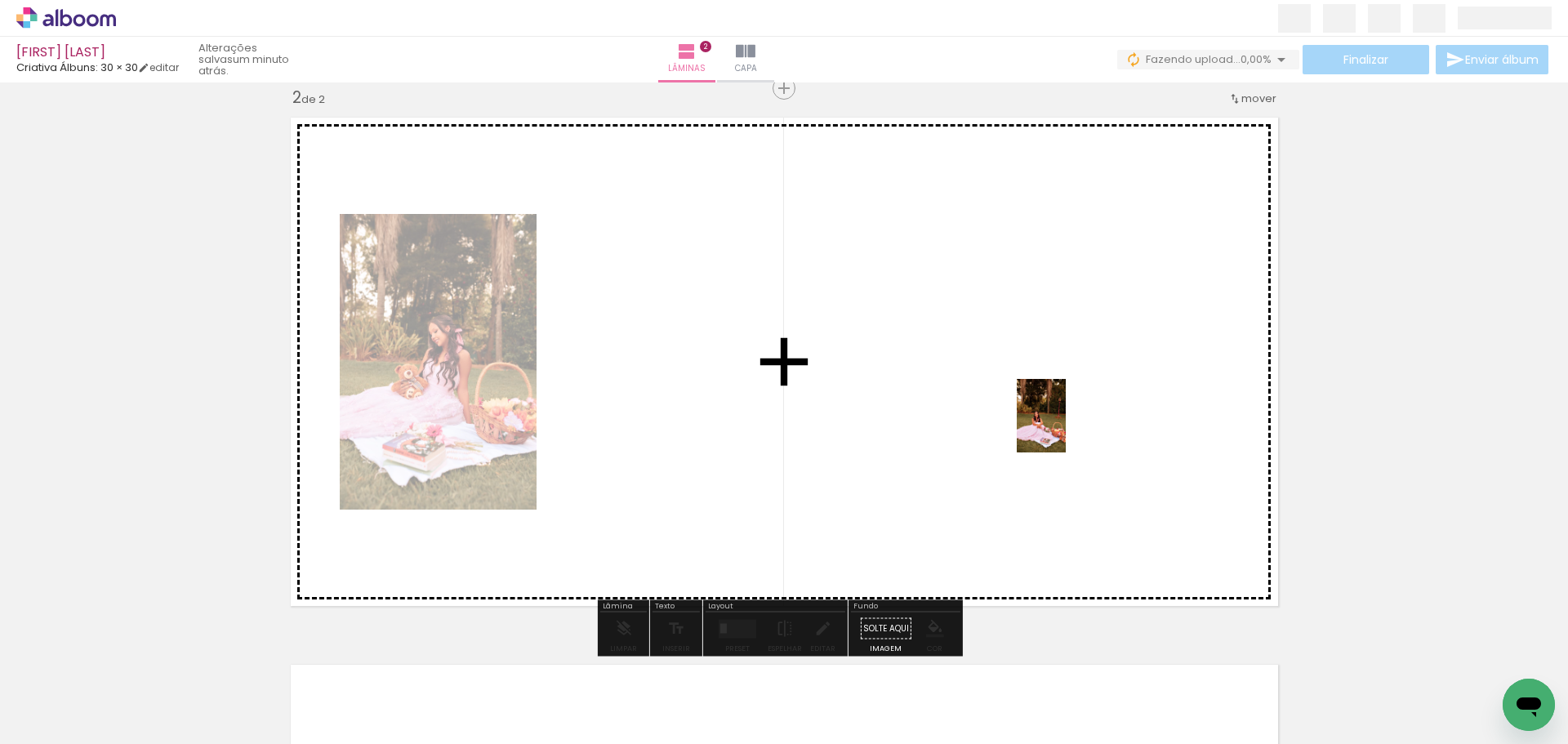 drag, startPoint x: 1085, startPoint y: 713, endPoint x: 1065, endPoint y: 425, distance: 288.69361 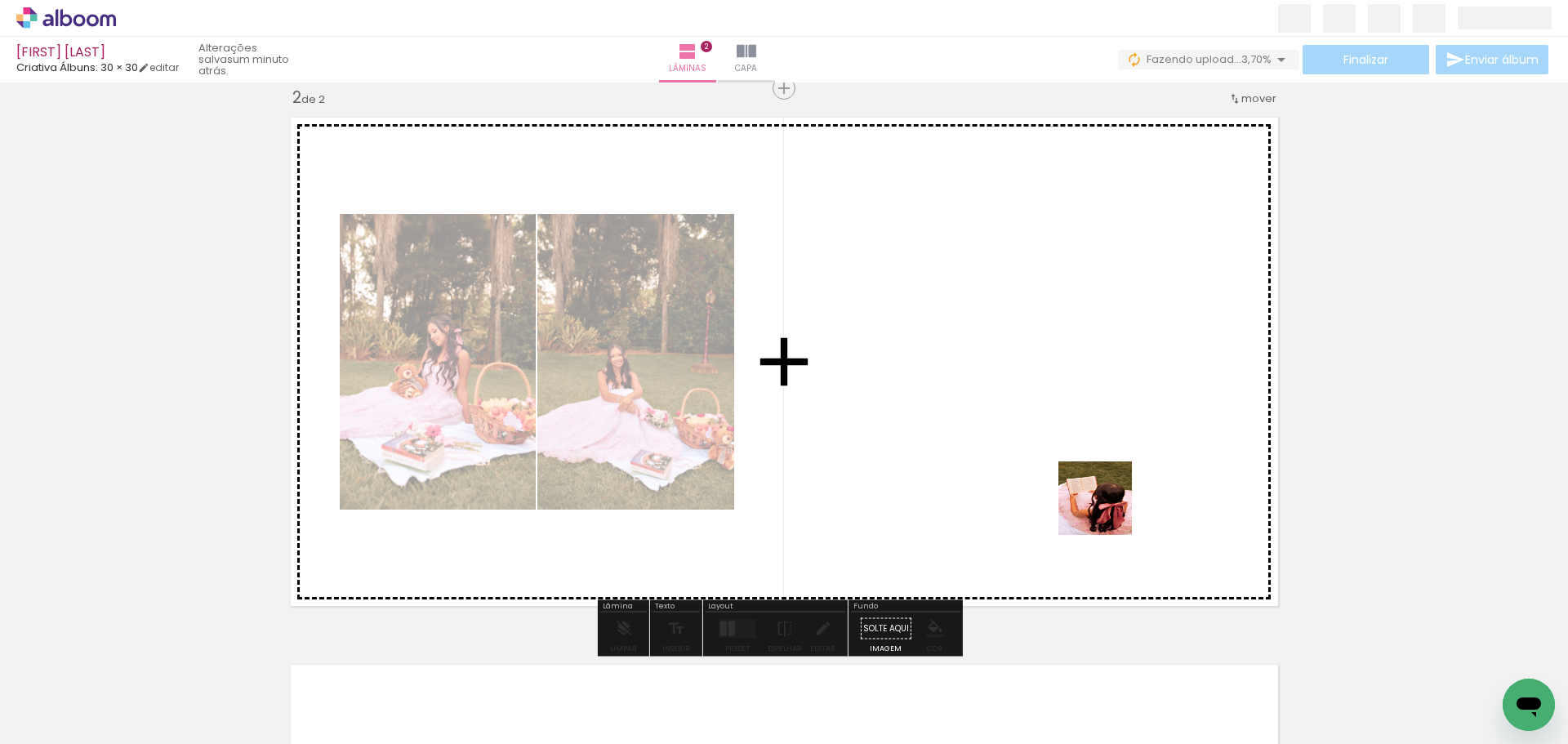 drag, startPoint x: 1189, startPoint y: 705, endPoint x: 1094, endPoint y: 449, distance: 273.0586 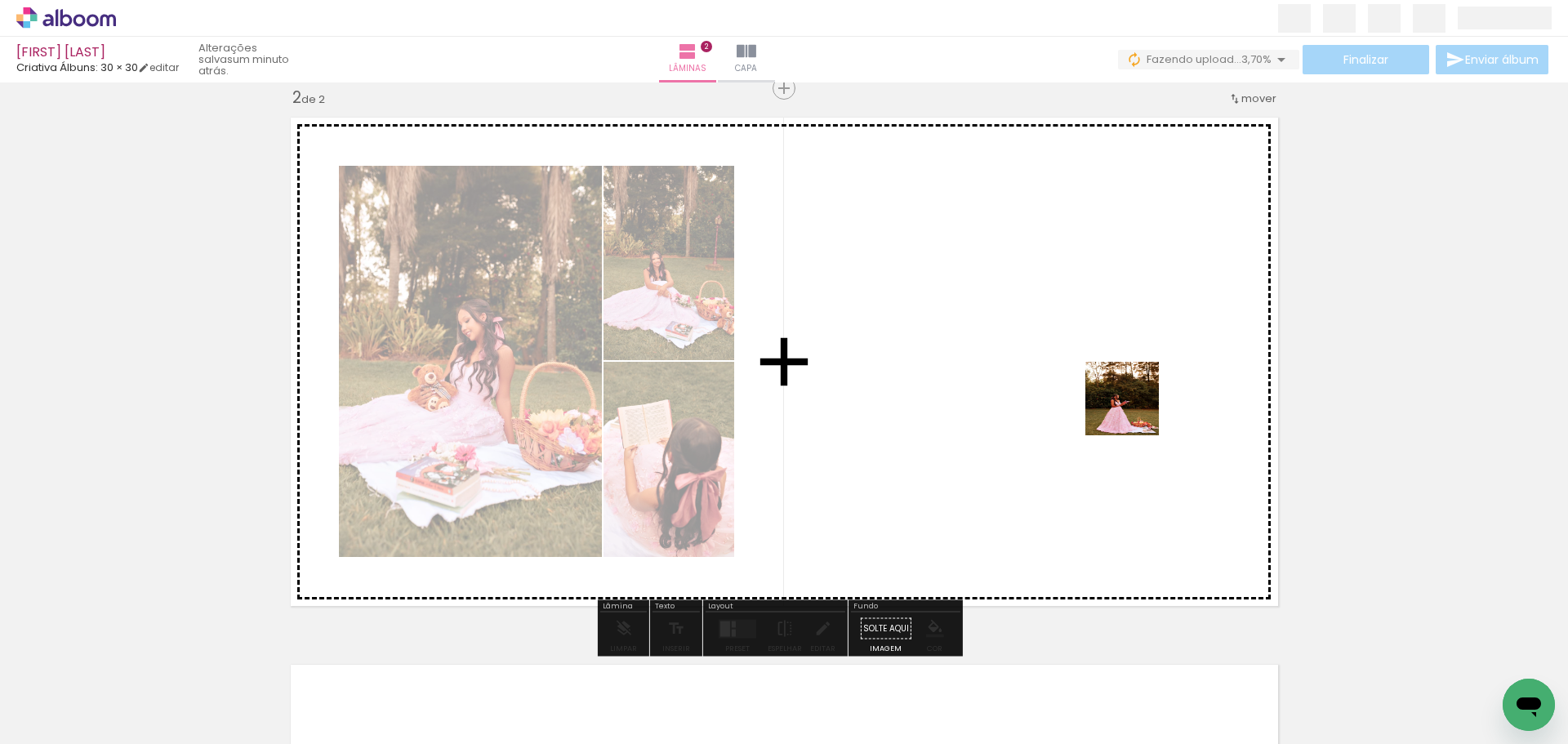 drag, startPoint x: 1277, startPoint y: 707, endPoint x: 1133, endPoint y: 410, distance: 330.06817 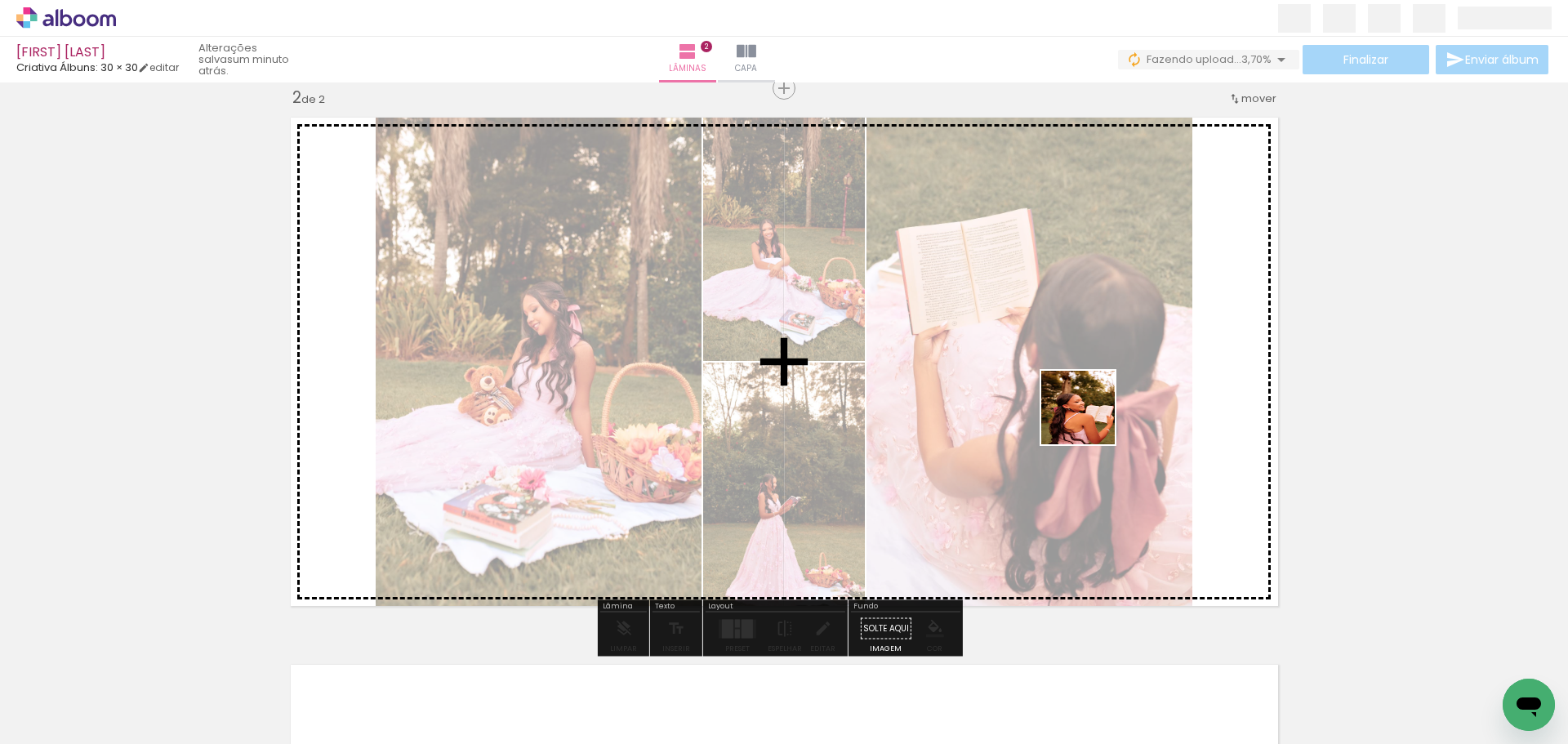drag, startPoint x: 1349, startPoint y: 705, endPoint x: 1033, endPoint y: 368, distance: 461.9794 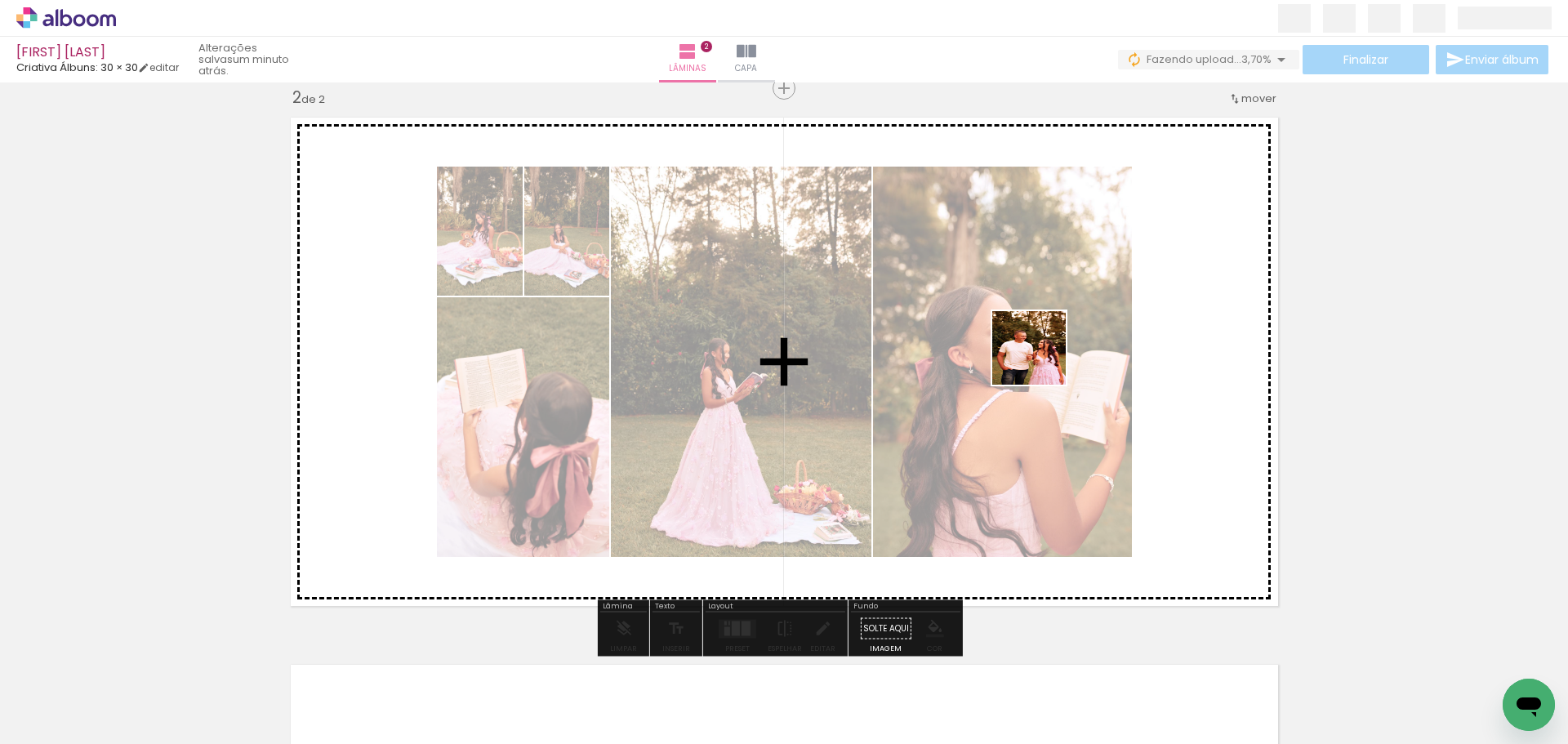 drag, startPoint x: 1451, startPoint y: 706, endPoint x: 1040, endPoint y: 359, distance: 537.894 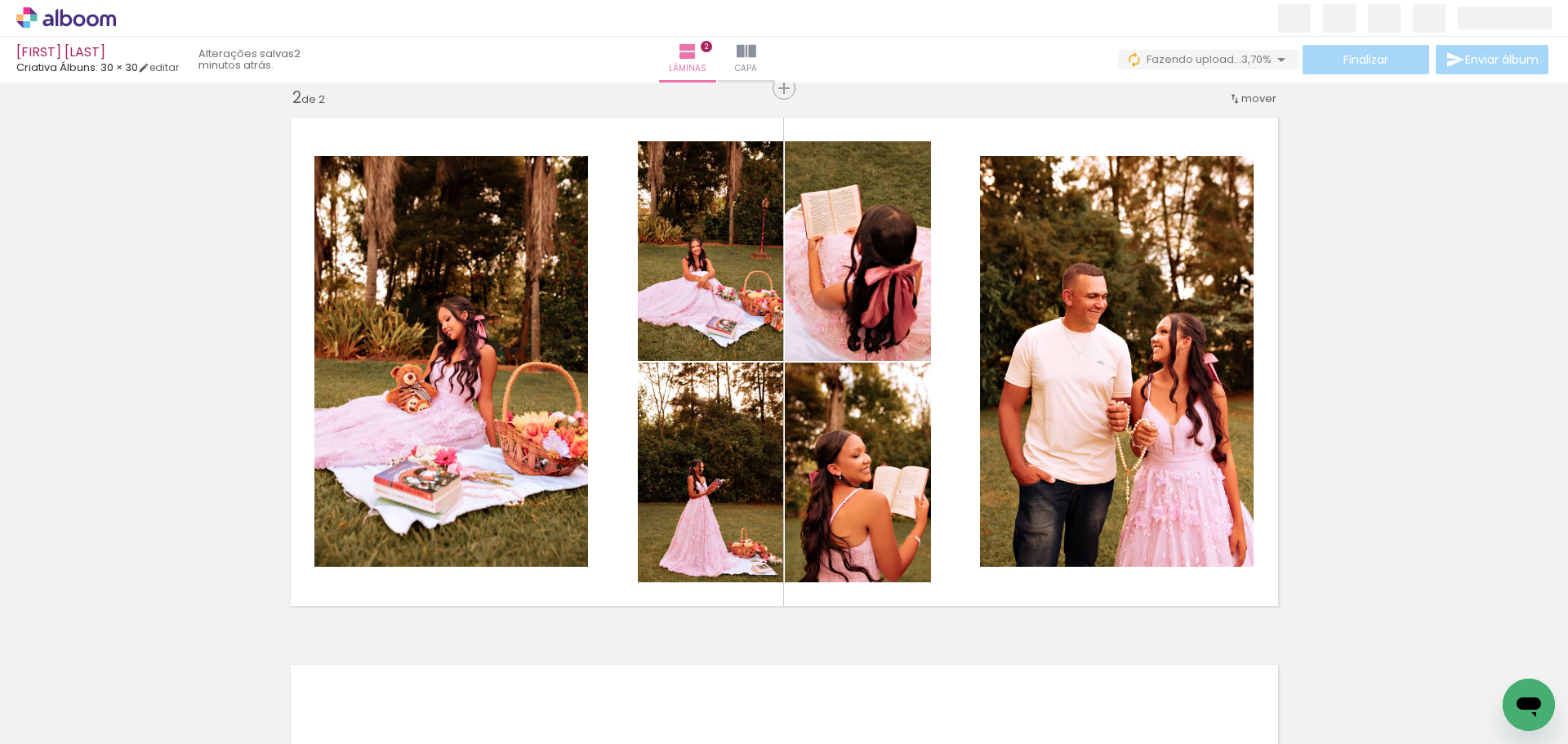 scroll, scrollTop: 0, scrollLeft: 1006, axis: horizontal 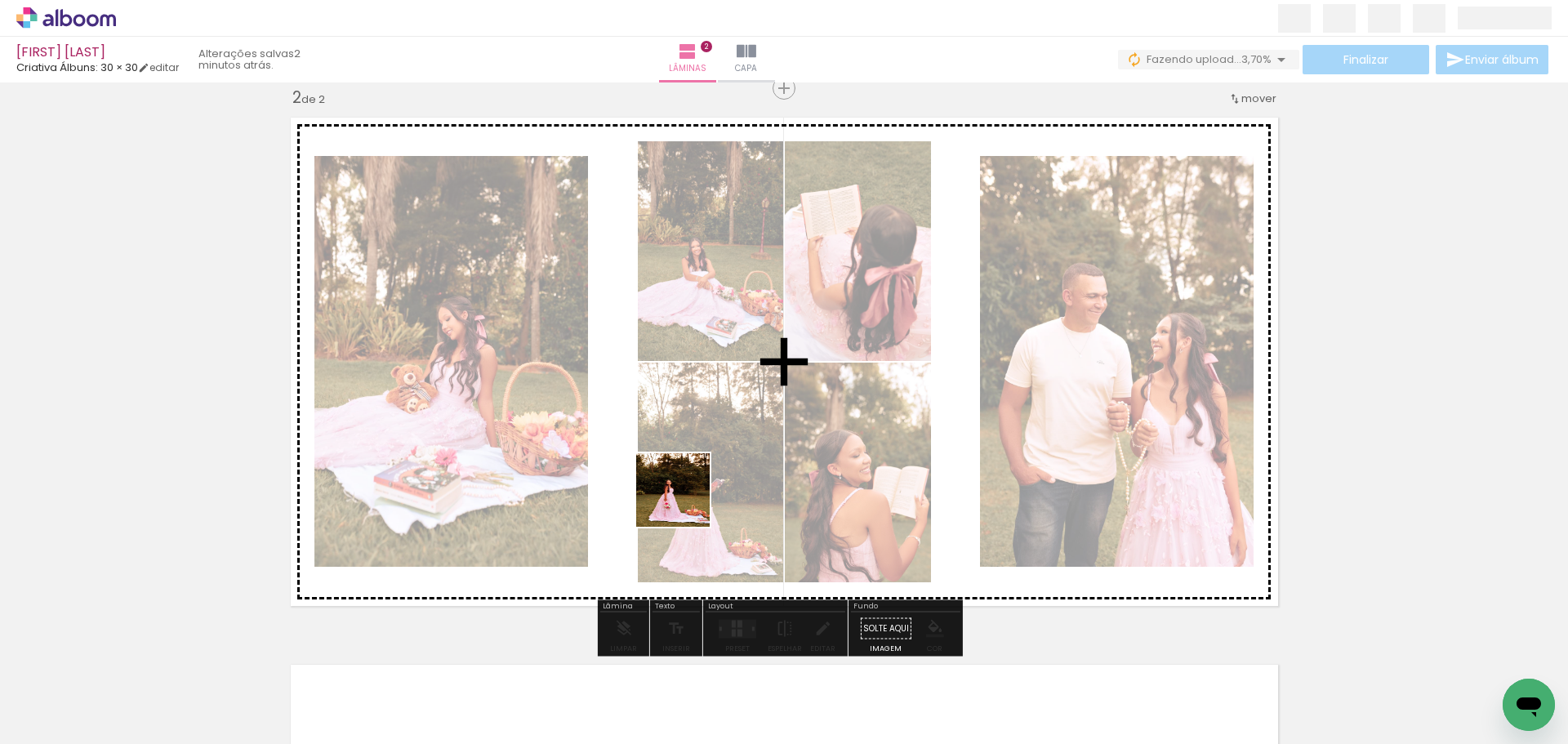 drag, startPoint x: 514, startPoint y: 715, endPoint x: 687, endPoint y: 501, distance: 275.1818 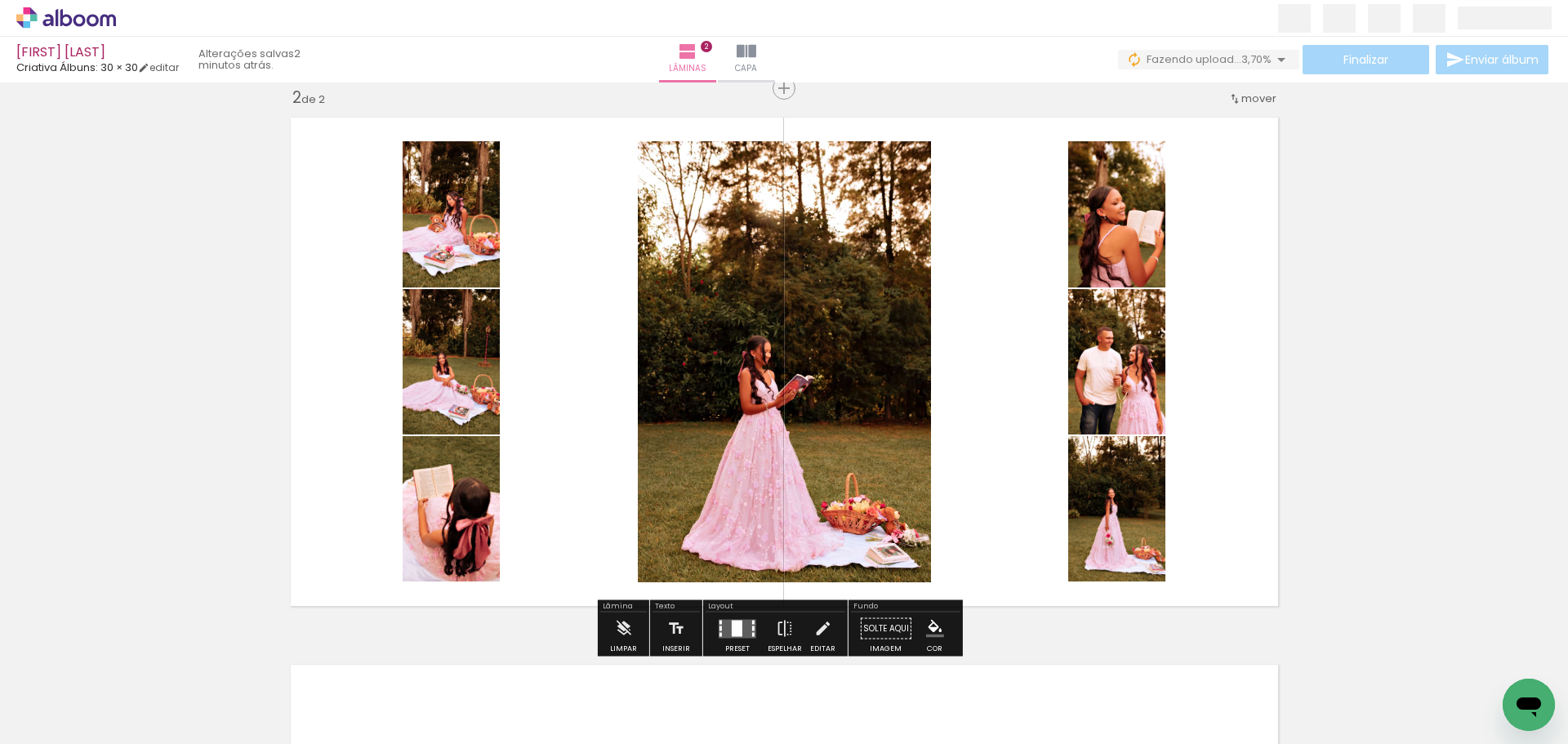 drag, startPoint x: 626, startPoint y: 714, endPoint x: 728, endPoint y: 526, distance: 213.88782 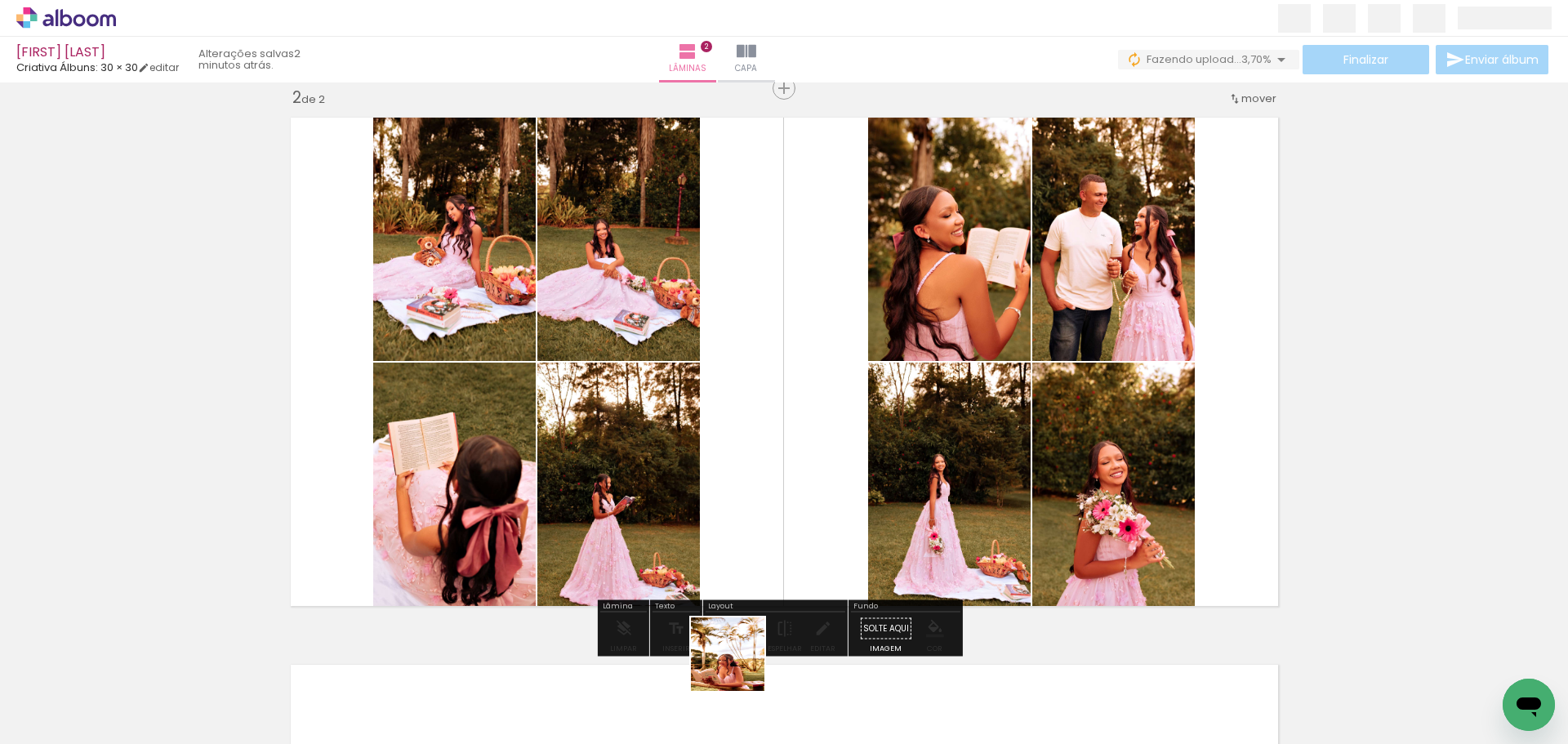 drag, startPoint x: 713, startPoint y: 707, endPoint x: 887, endPoint y: 506, distance: 265.85146 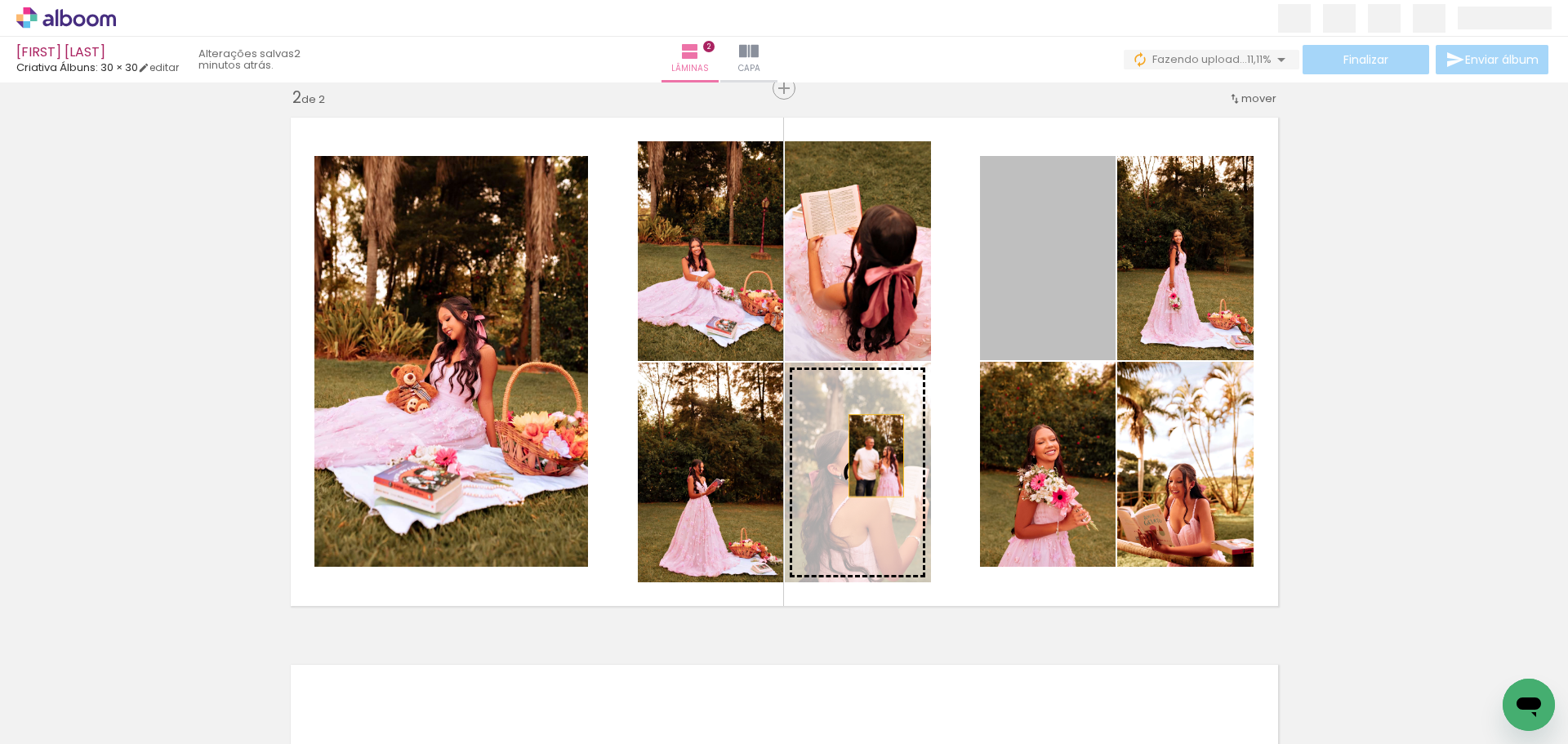 drag, startPoint x: 1038, startPoint y: 259, endPoint x: 870, endPoint y: 457, distance: 259.66902 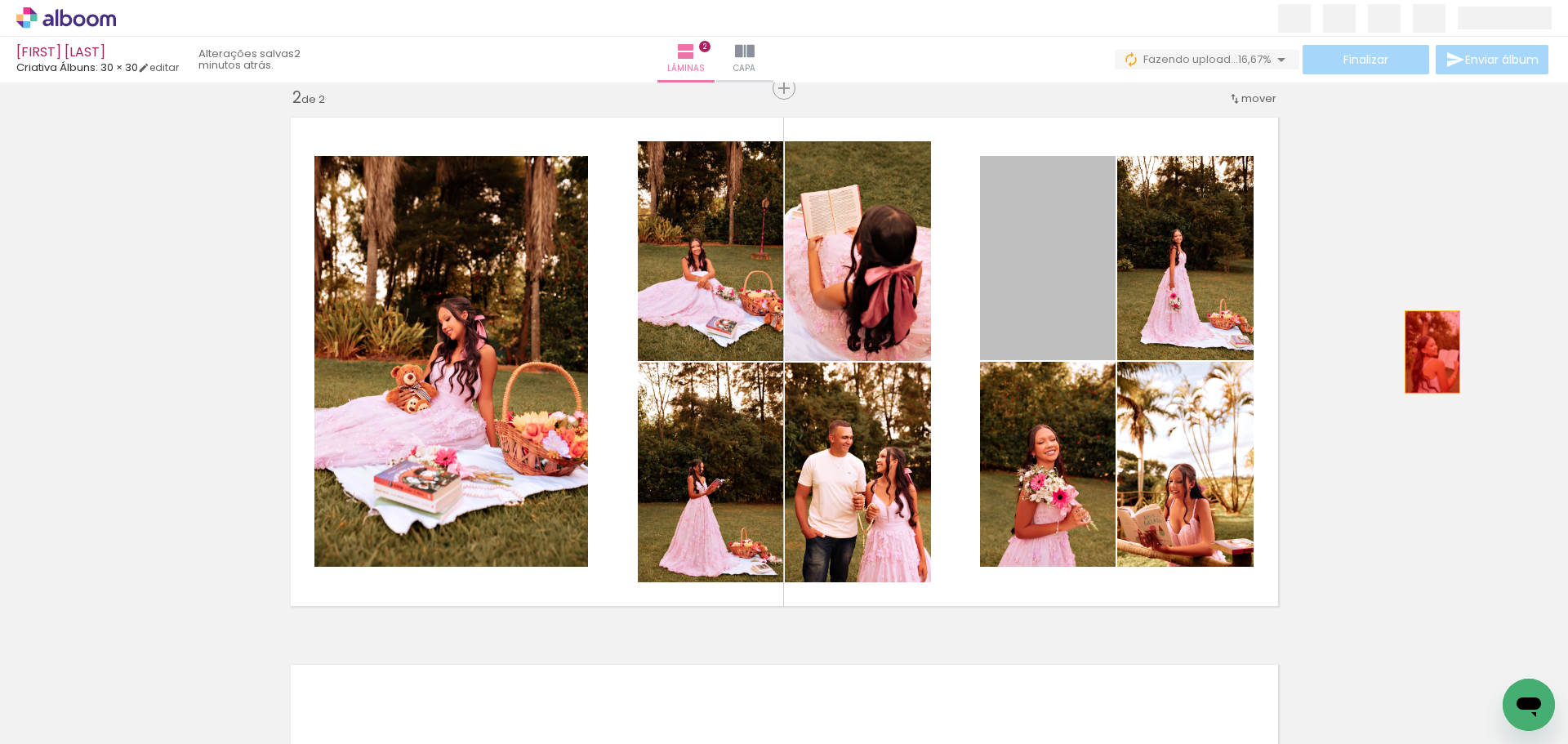 drag, startPoint x: 1037, startPoint y: 301, endPoint x: 1426, endPoint y: 353, distance: 392.46019 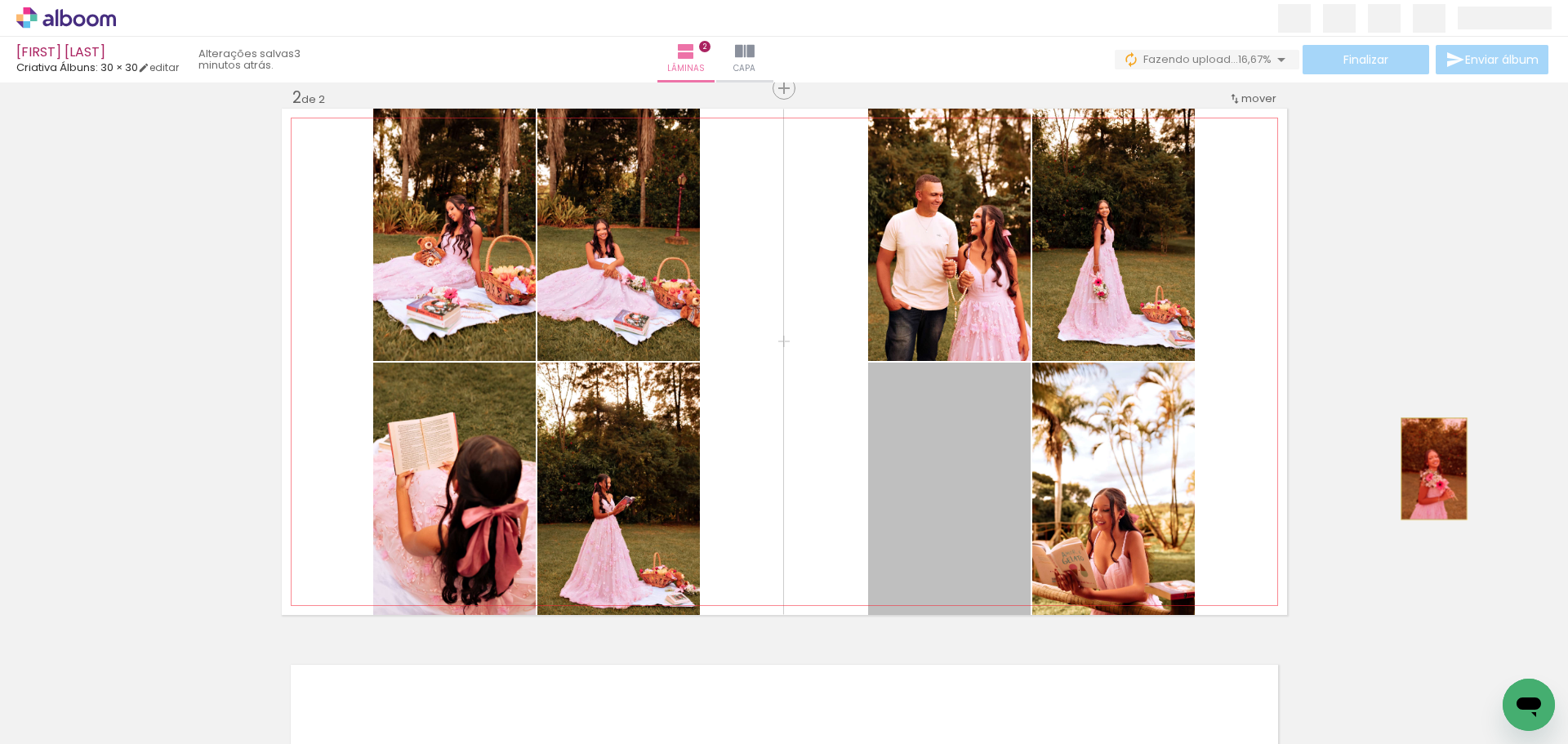 drag, startPoint x: 942, startPoint y: 510, endPoint x: 1428, endPoint y: 469, distance: 487.72636 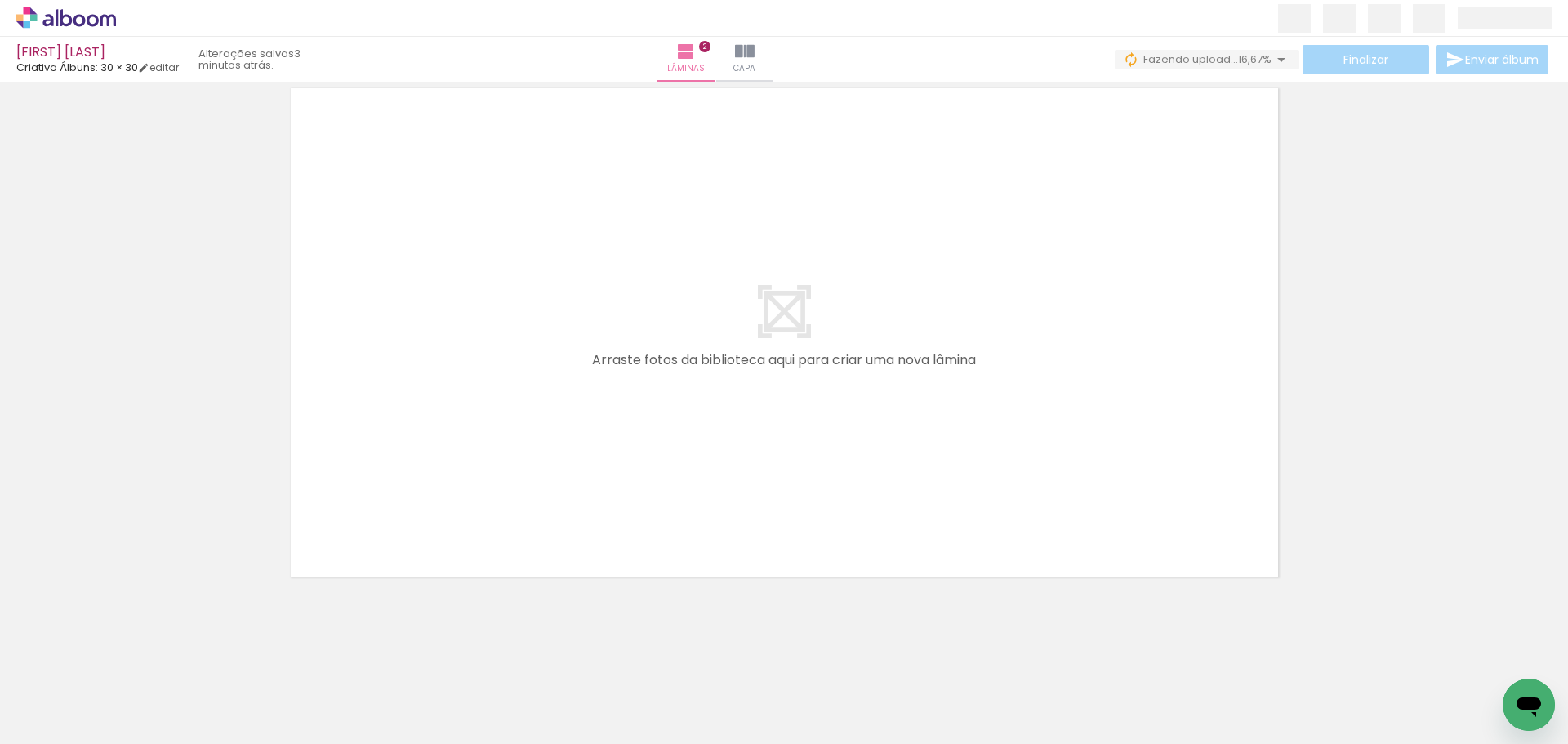 scroll, scrollTop: 1146, scrollLeft: 0, axis: vertical 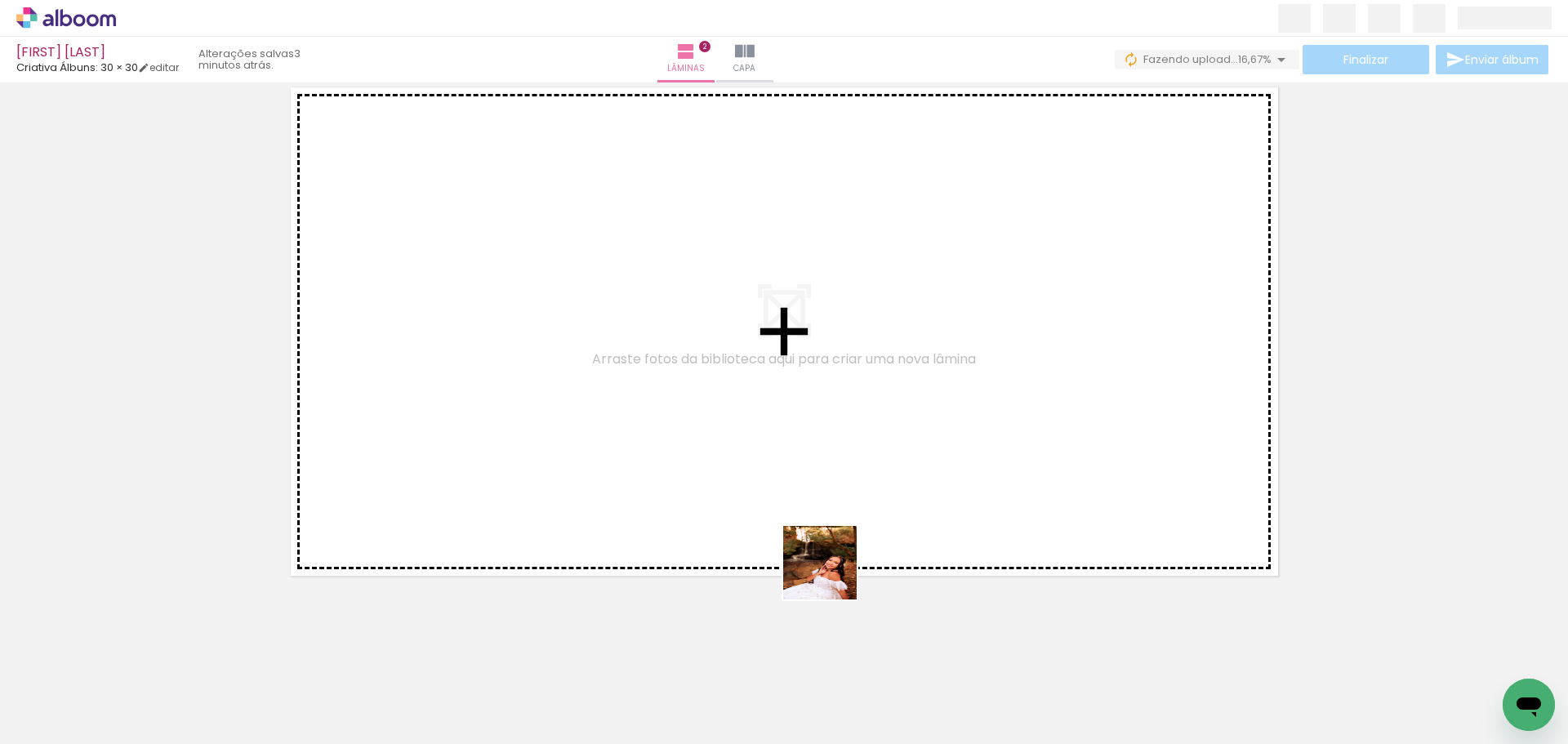drag, startPoint x: 812, startPoint y: 720, endPoint x: 864, endPoint y: 464, distance: 261.22787 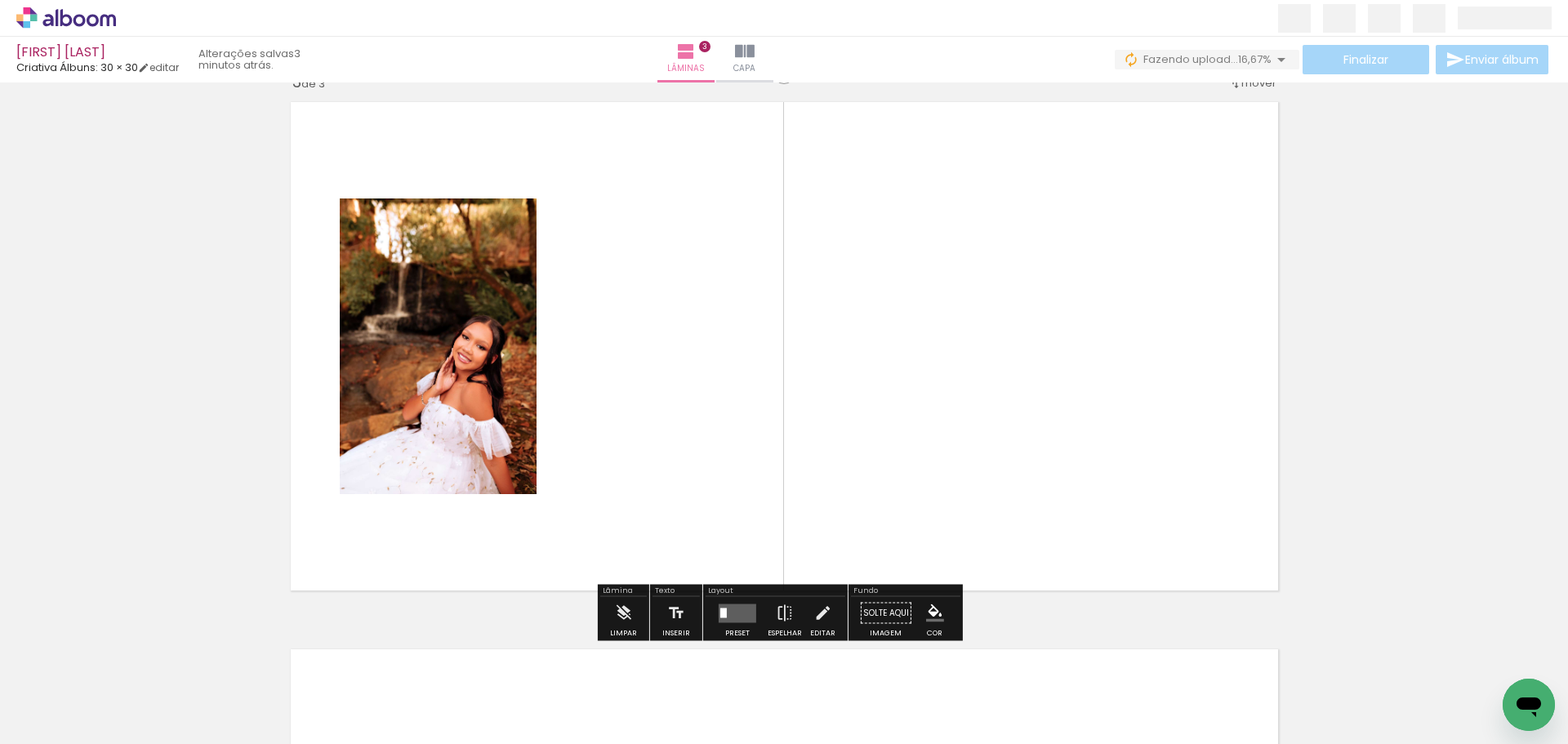 scroll, scrollTop: 1116, scrollLeft: 0, axis: vertical 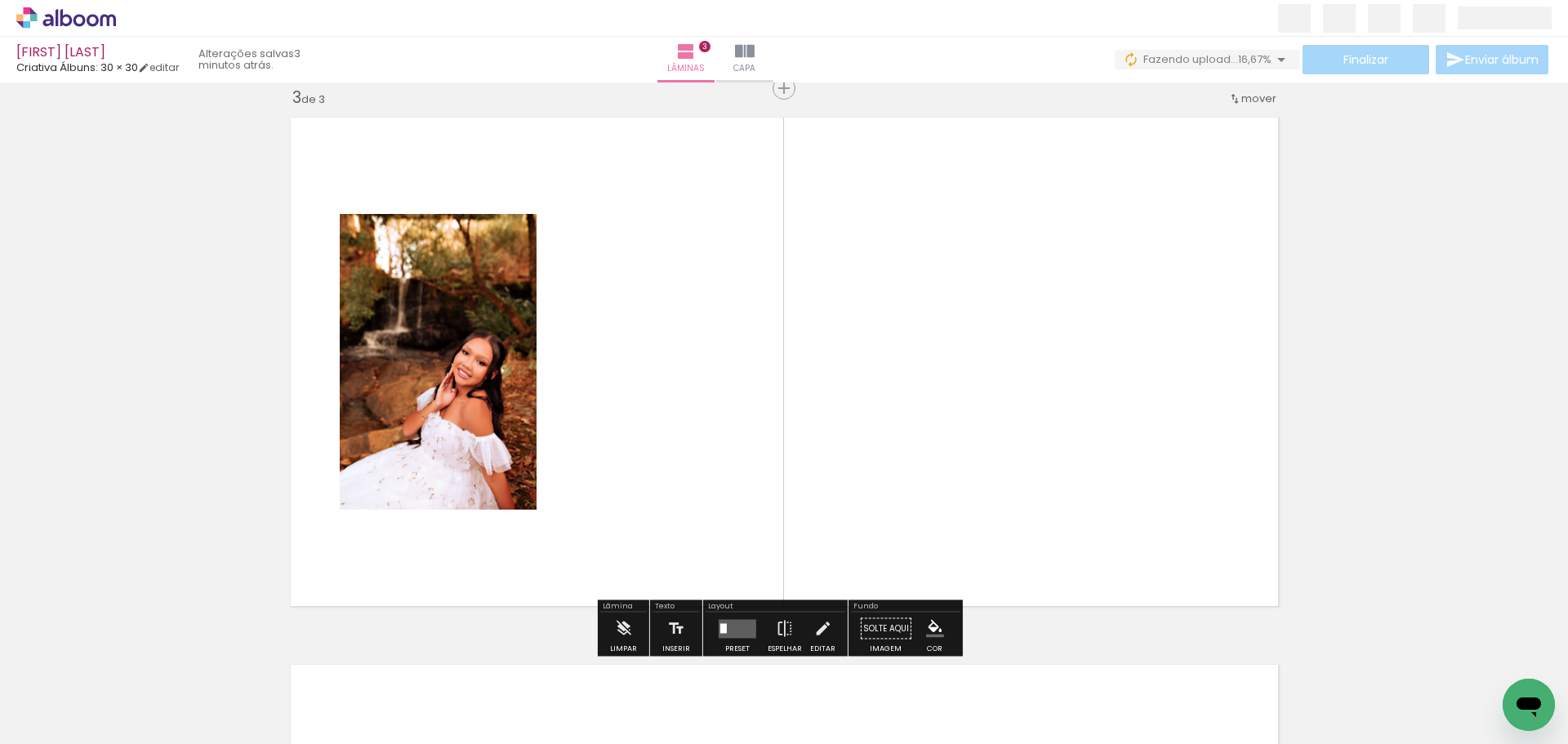 drag, startPoint x: 915, startPoint y: 708, endPoint x: 950, endPoint y: 458, distance: 252.43811 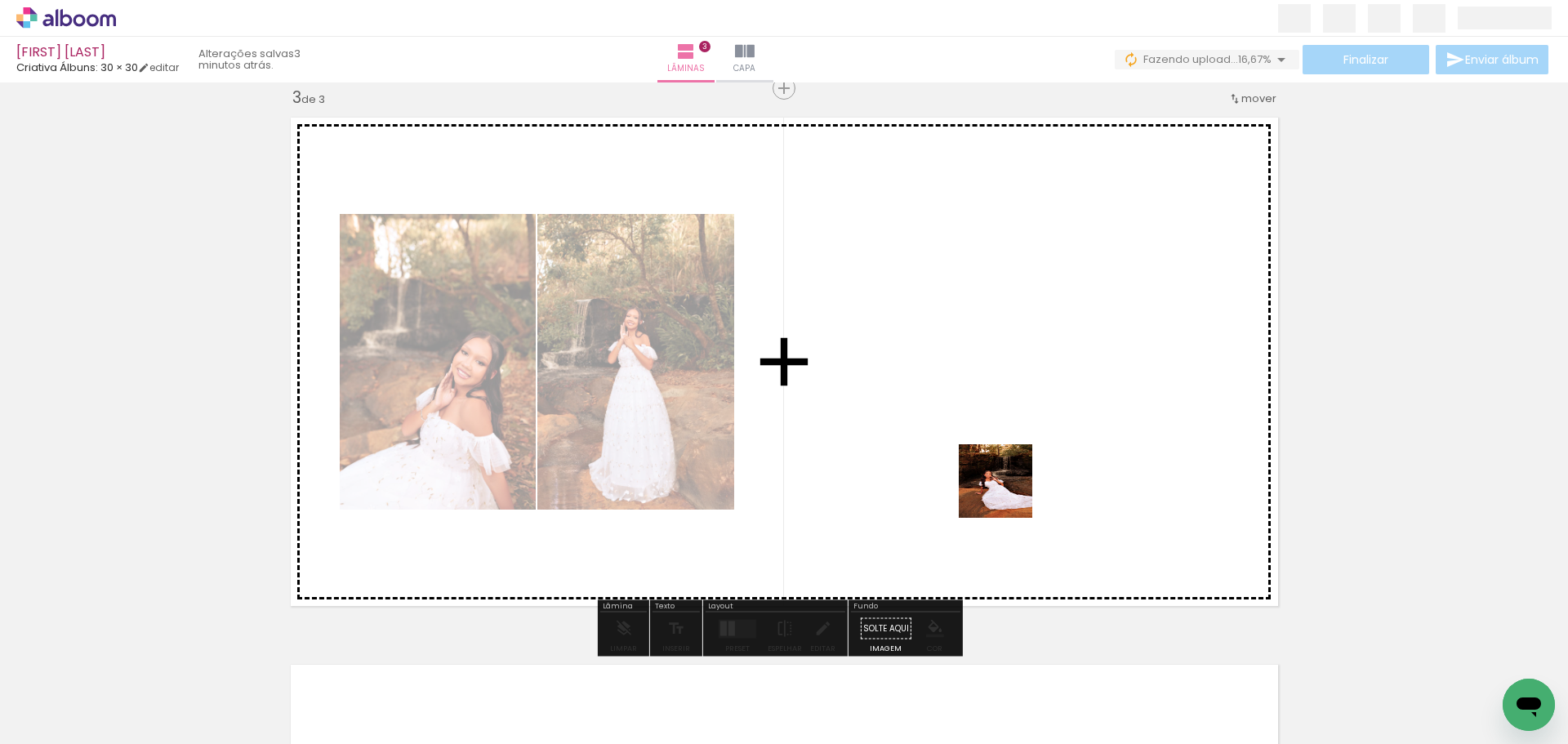 drag, startPoint x: 1003, startPoint y: 703, endPoint x: 1007, endPoint y: 457, distance: 246.03252 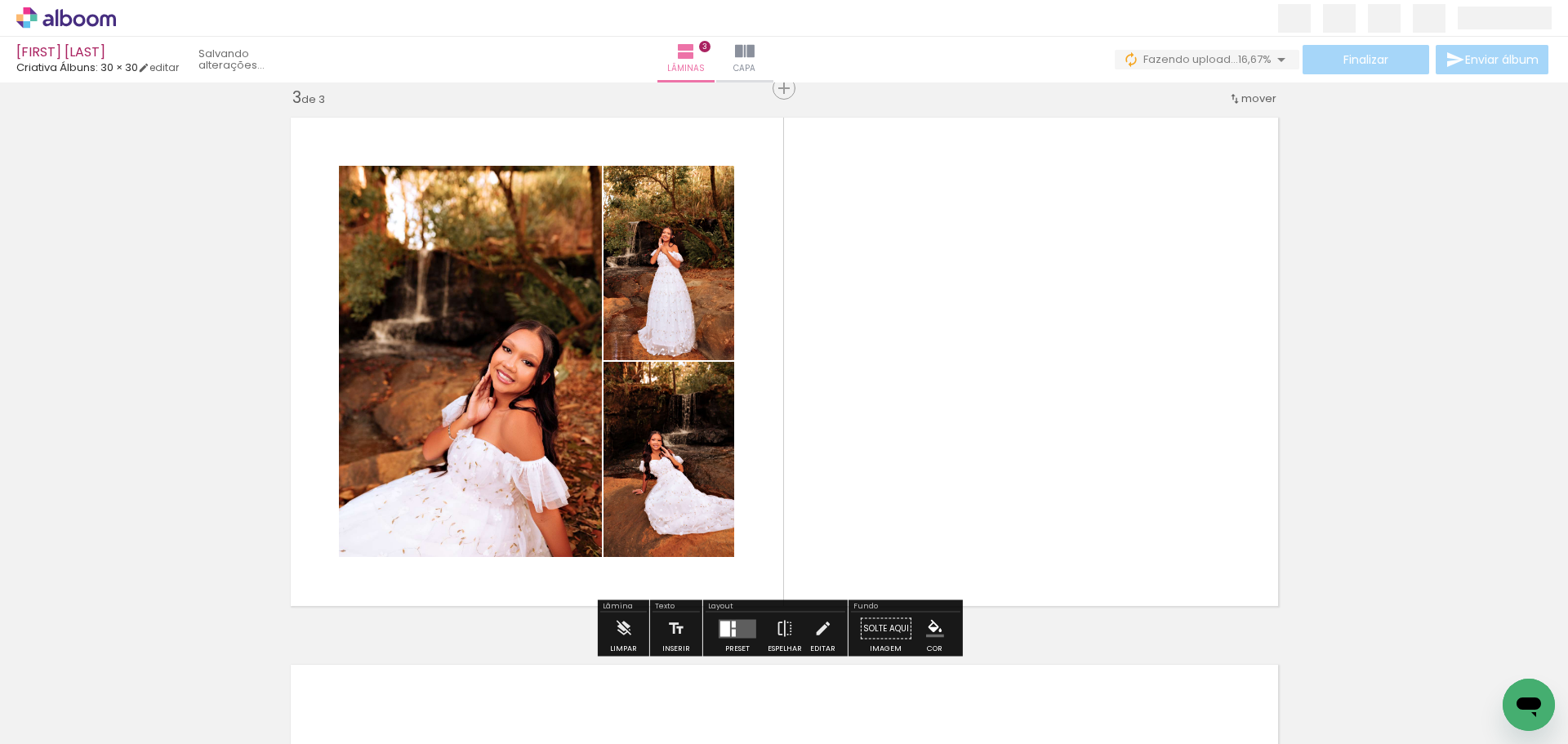 drag, startPoint x: 1098, startPoint y: 713, endPoint x: 992, endPoint y: 504, distance: 234.3438 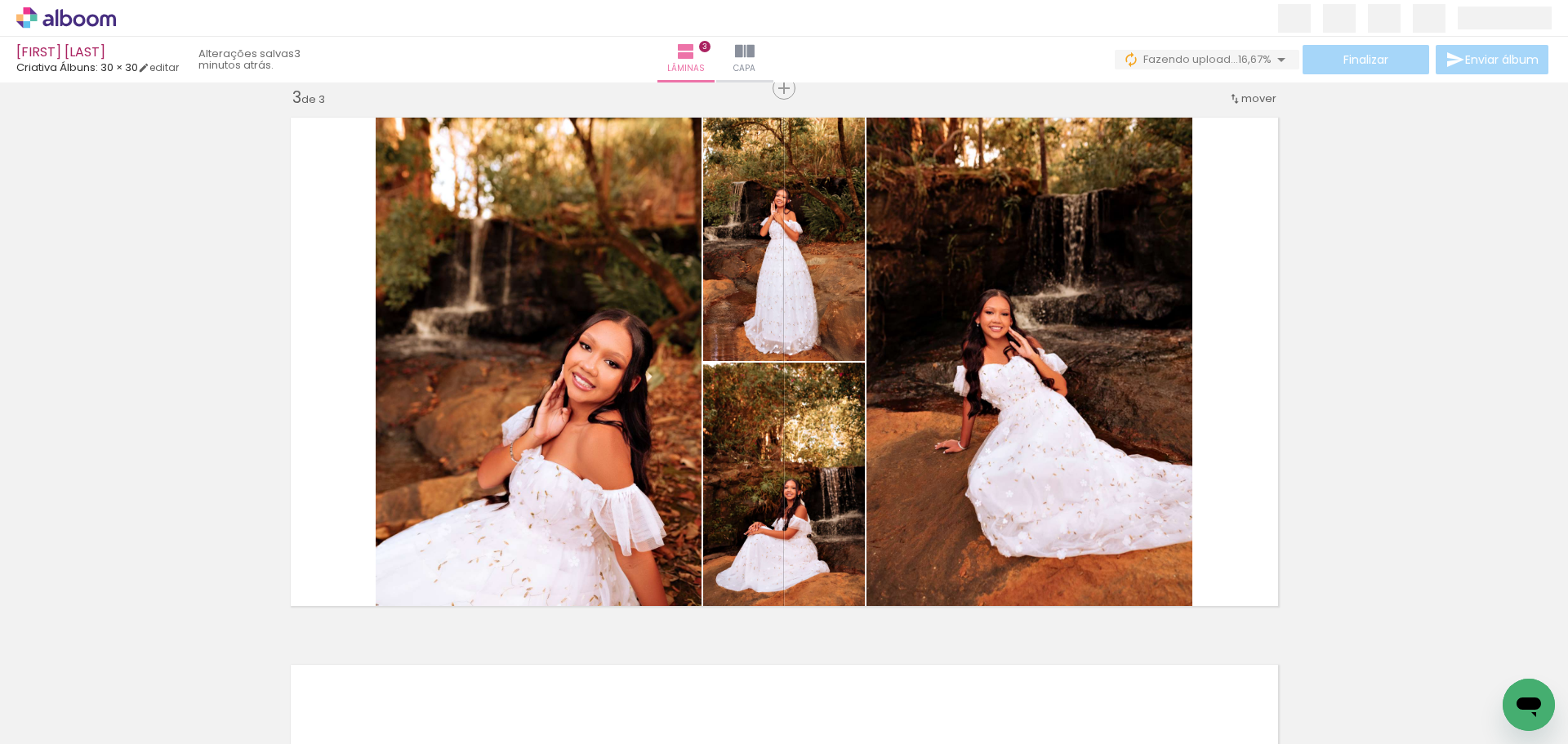 scroll, scrollTop: 0, scrollLeft: 1726, axis: horizontal 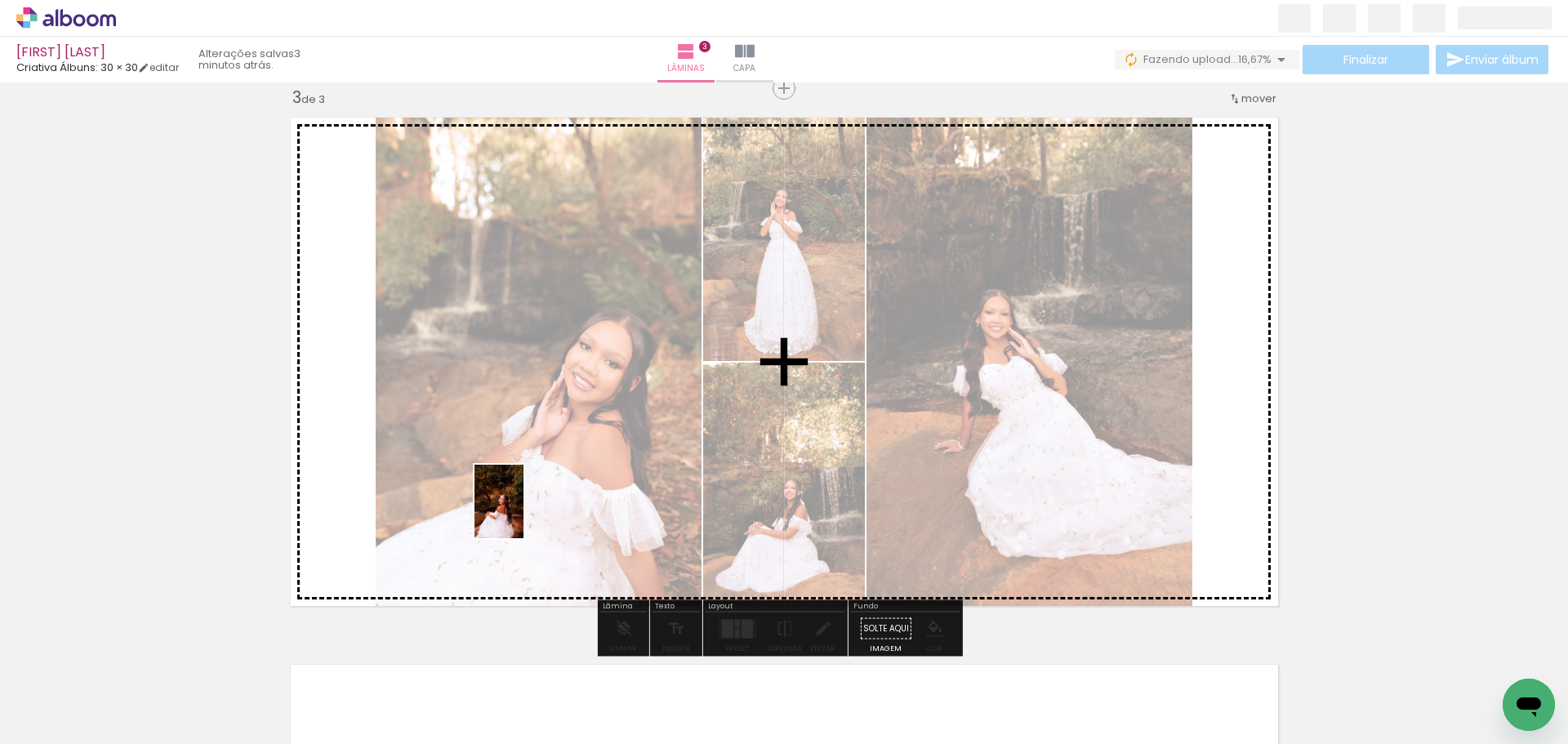drag, startPoint x: 446, startPoint y: 704, endPoint x: 523, endPoint y: 514, distance: 205.00976 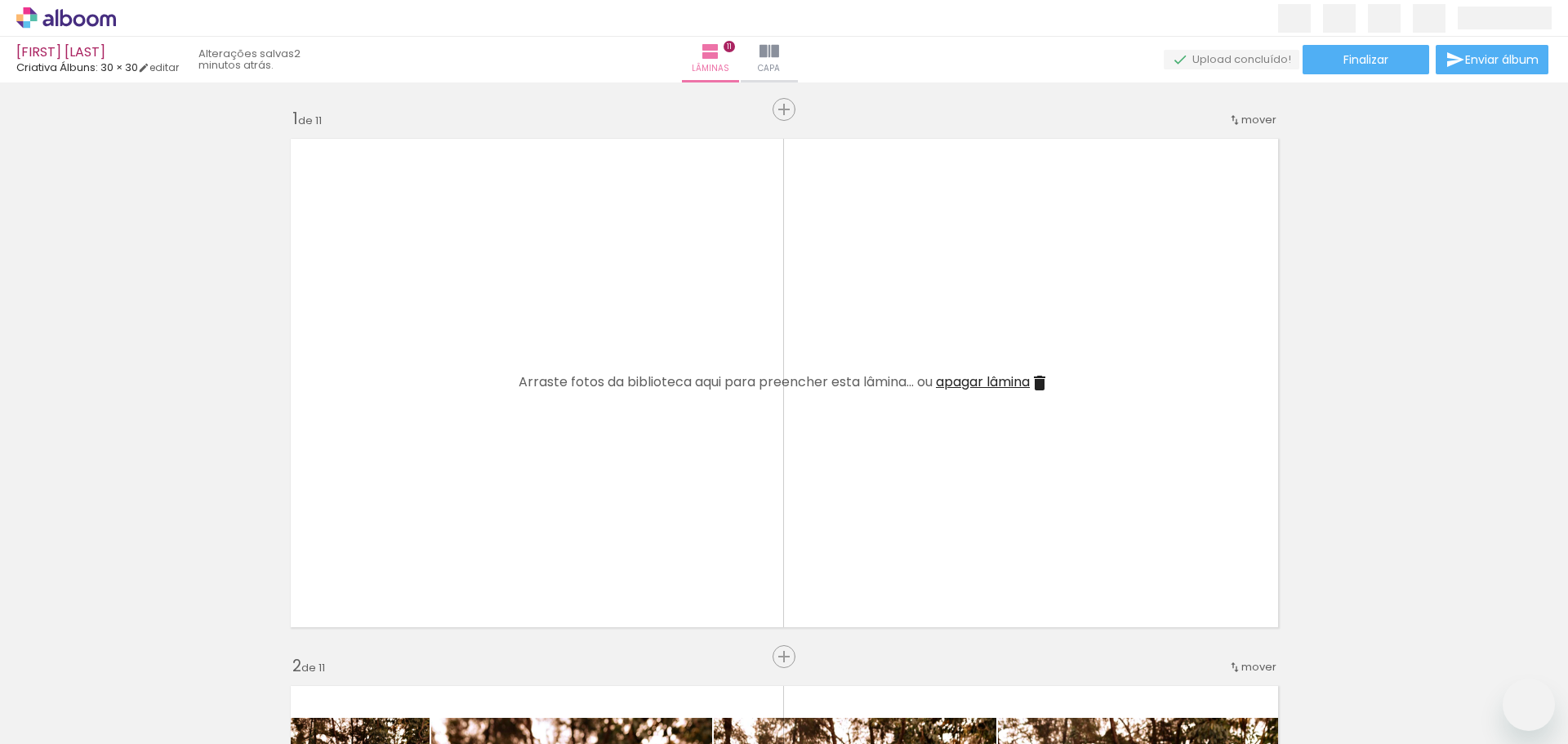 scroll, scrollTop: 0, scrollLeft: 0, axis: both 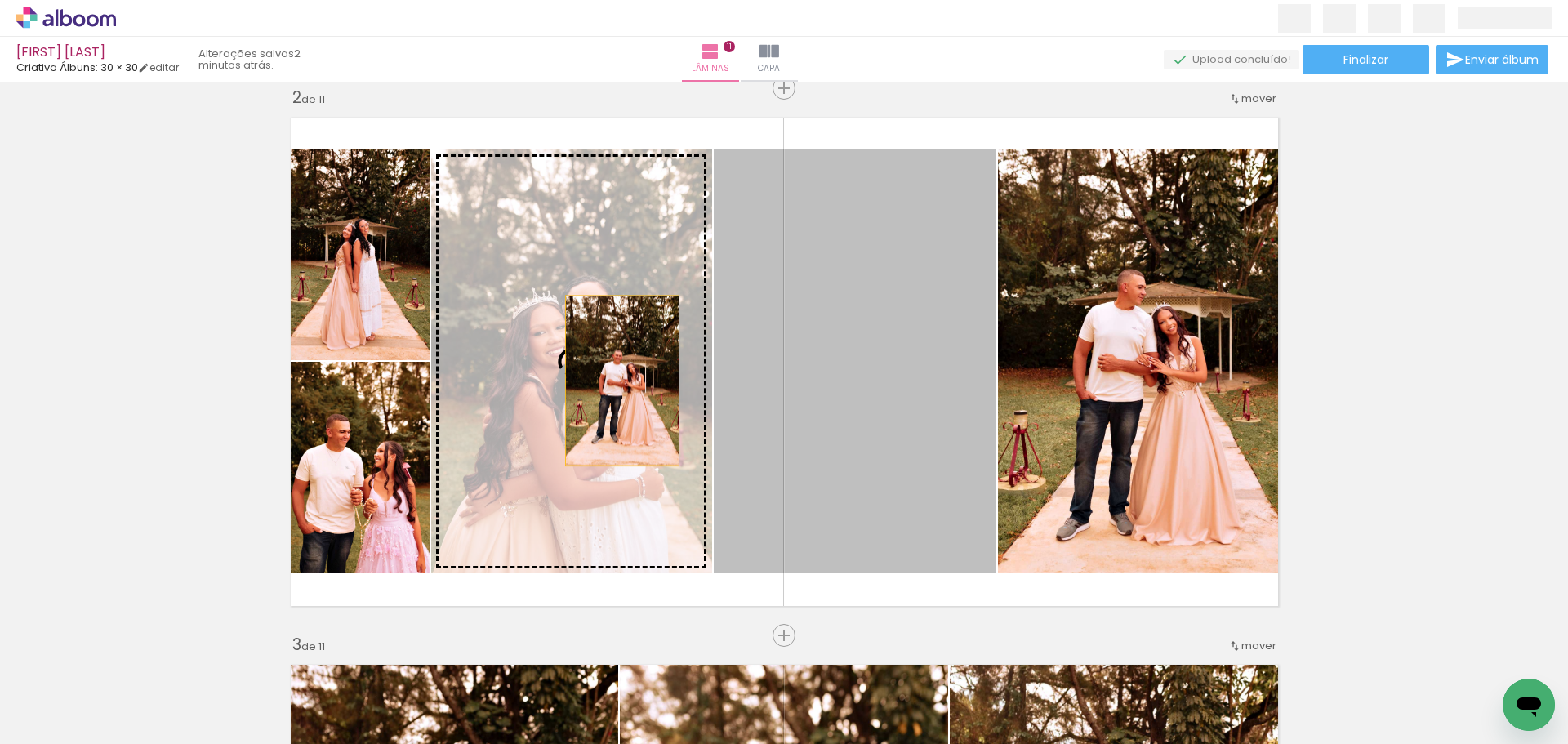 drag, startPoint x: 0, startPoint y: 0, endPoint x: 616, endPoint y: 381, distance: 724.3045 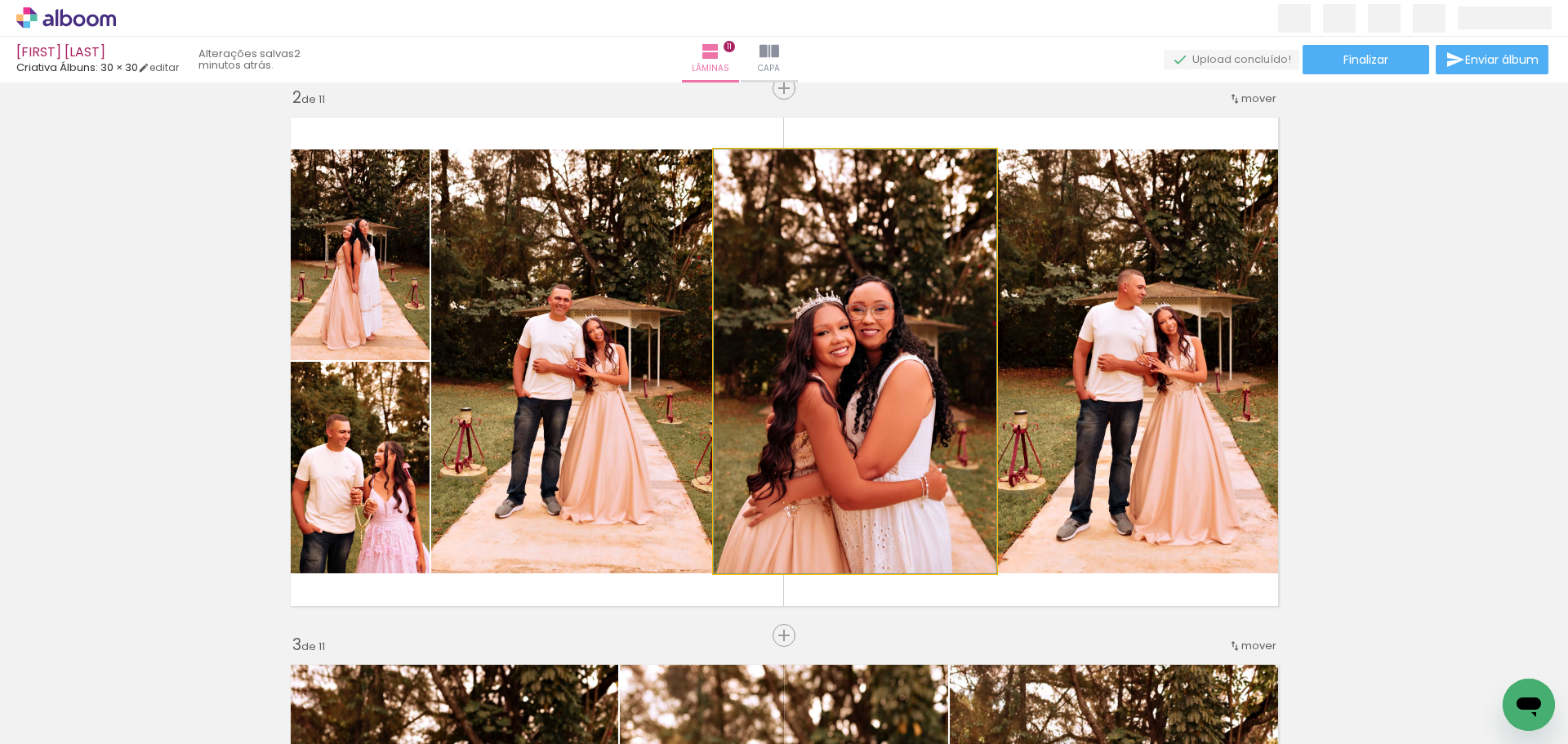 click 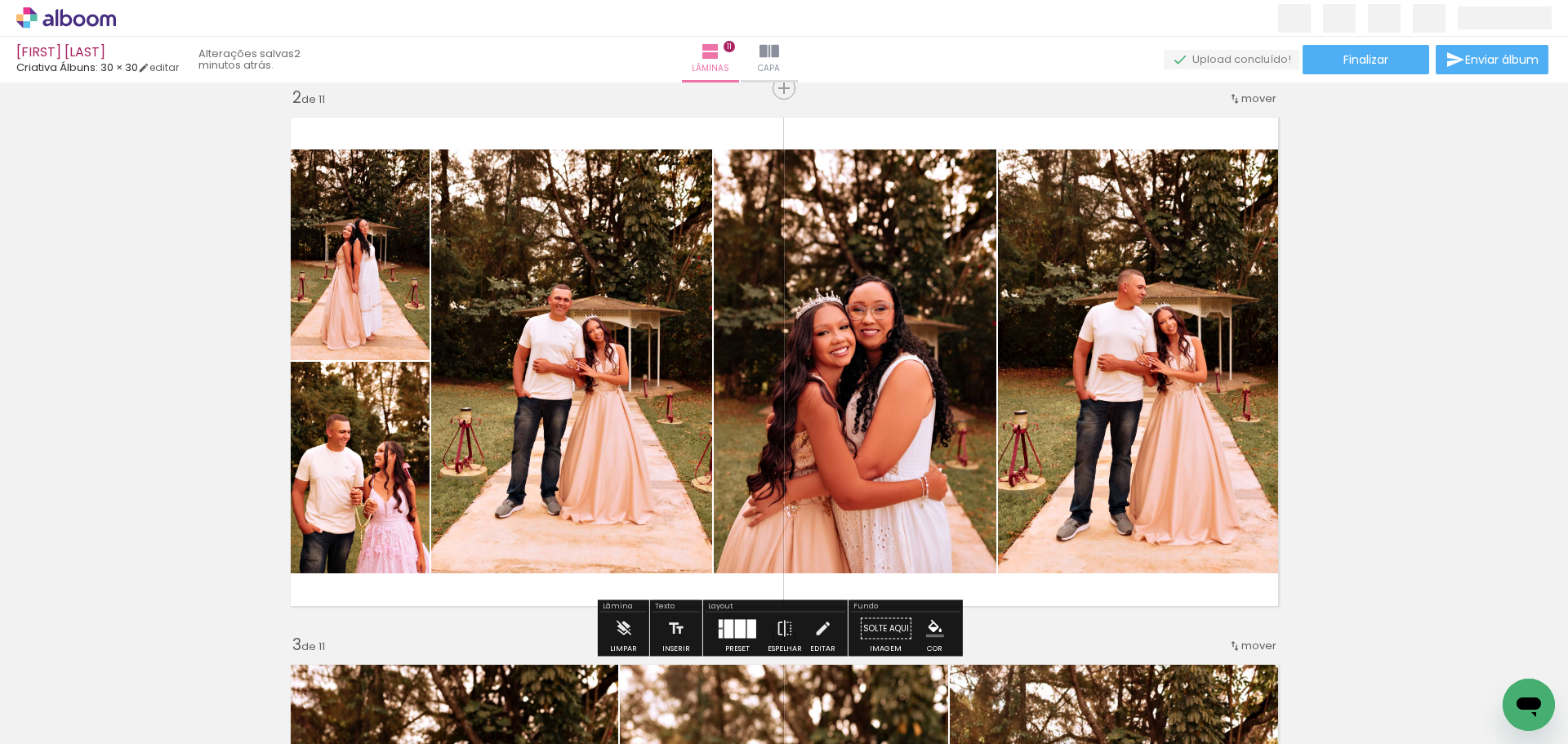 click on "Inserir lâmina 1  de 11  Inserir lâmina 2  de 11  Inserir lâmina 3  de 11  Inserir lâmina 4  de 11  Inserir lâmina 5  de 11  Inserir lâmina 6  de 11  Inserir lâmina 7  de 11  Inserir lâmina 8  de 11  Inserir lâmina 9  de 11  Inserir lâmina 10  de 11  Inserir lâmina 11  de 11" at bounding box center [784, 2803] 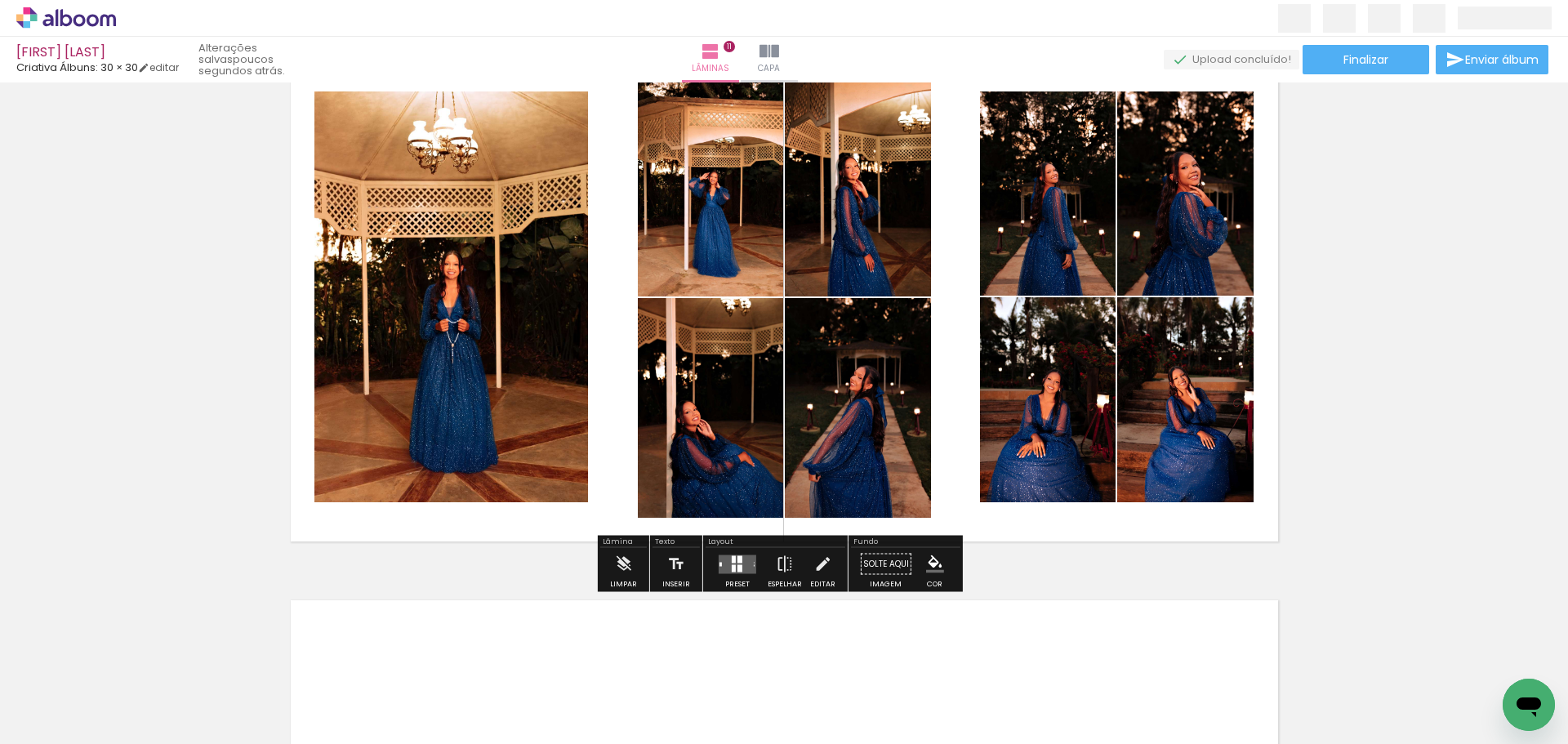 scroll, scrollTop: 5558, scrollLeft: 0, axis: vertical 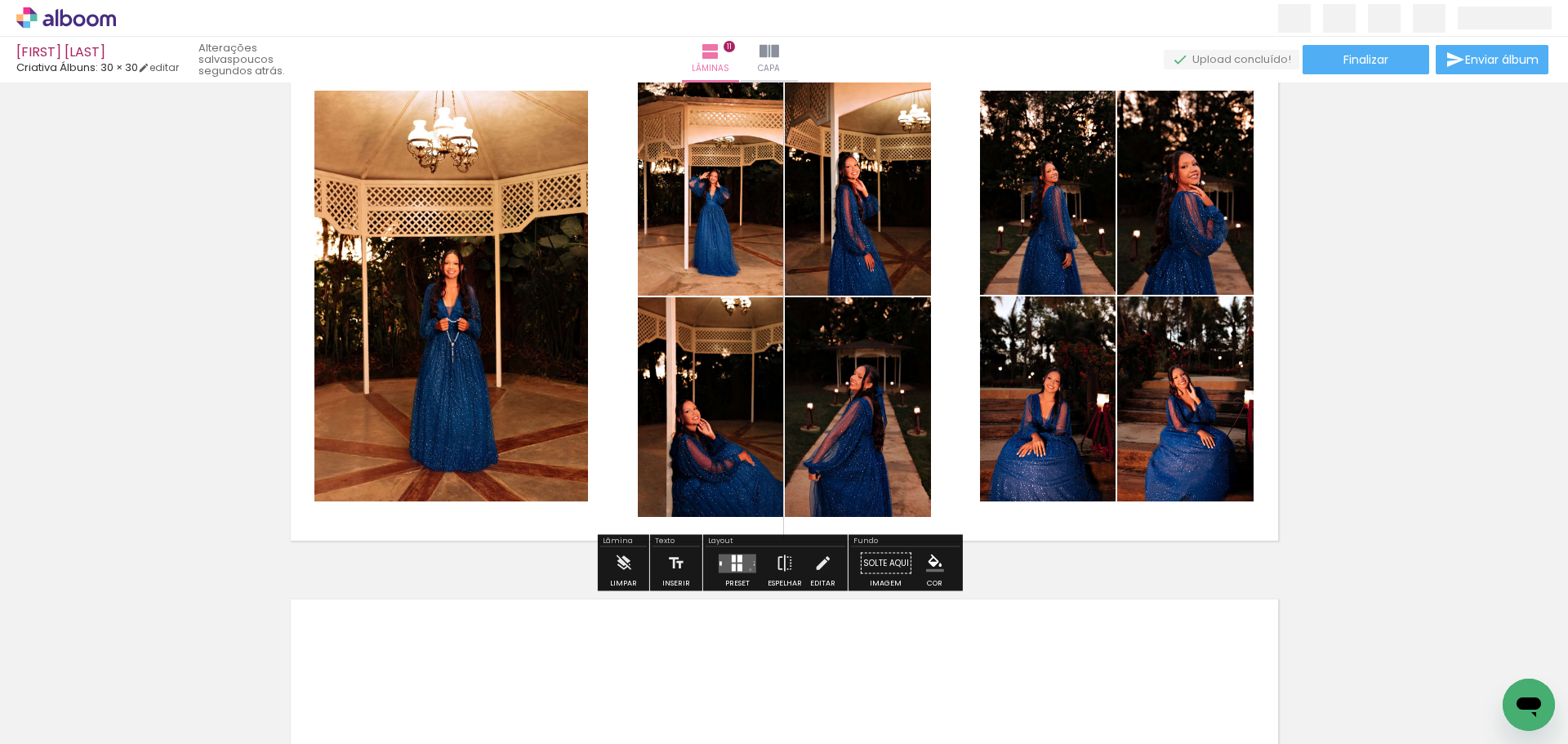 click at bounding box center [737, 563] 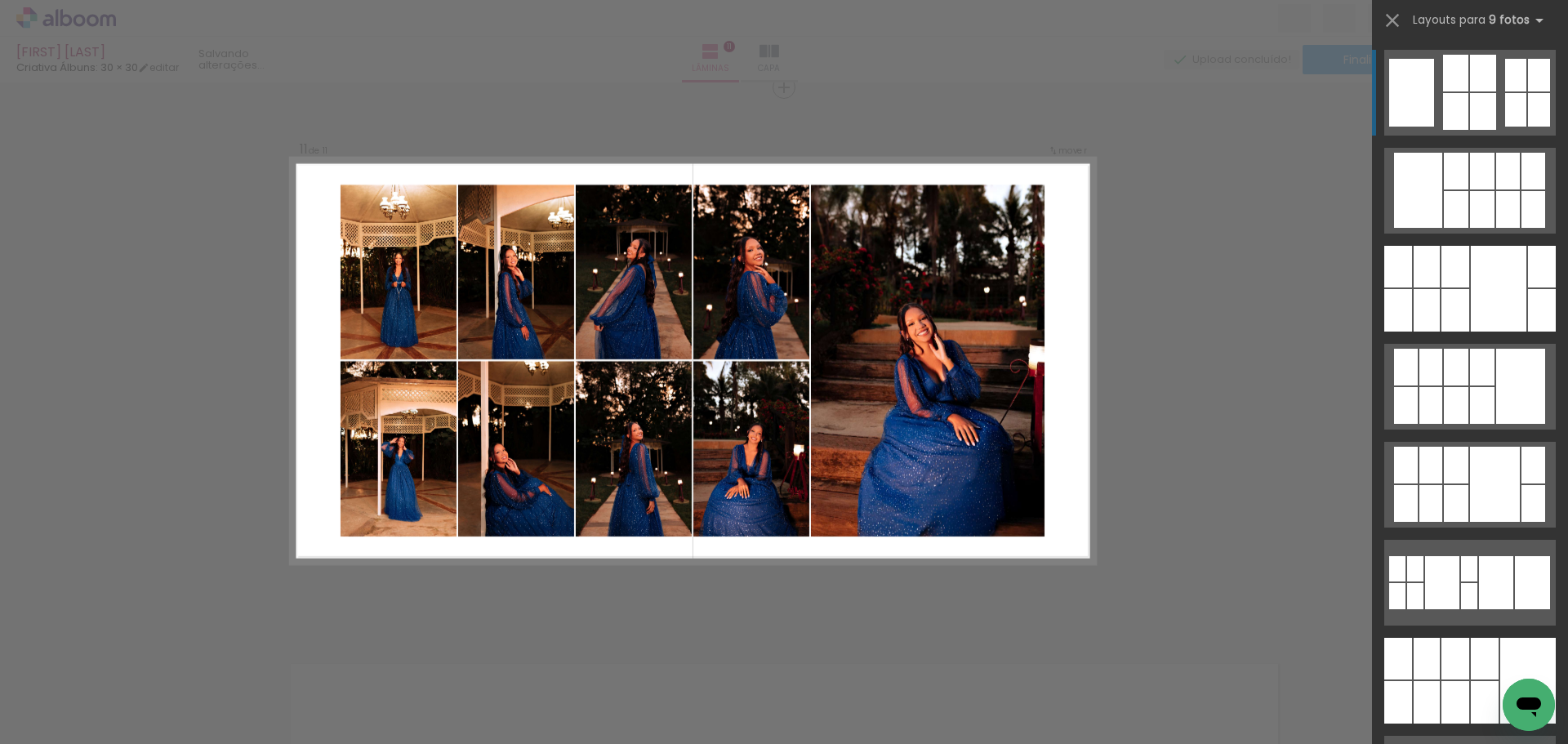 scroll, scrollTop: 5493, scrollLeft: 0, axis: vertical 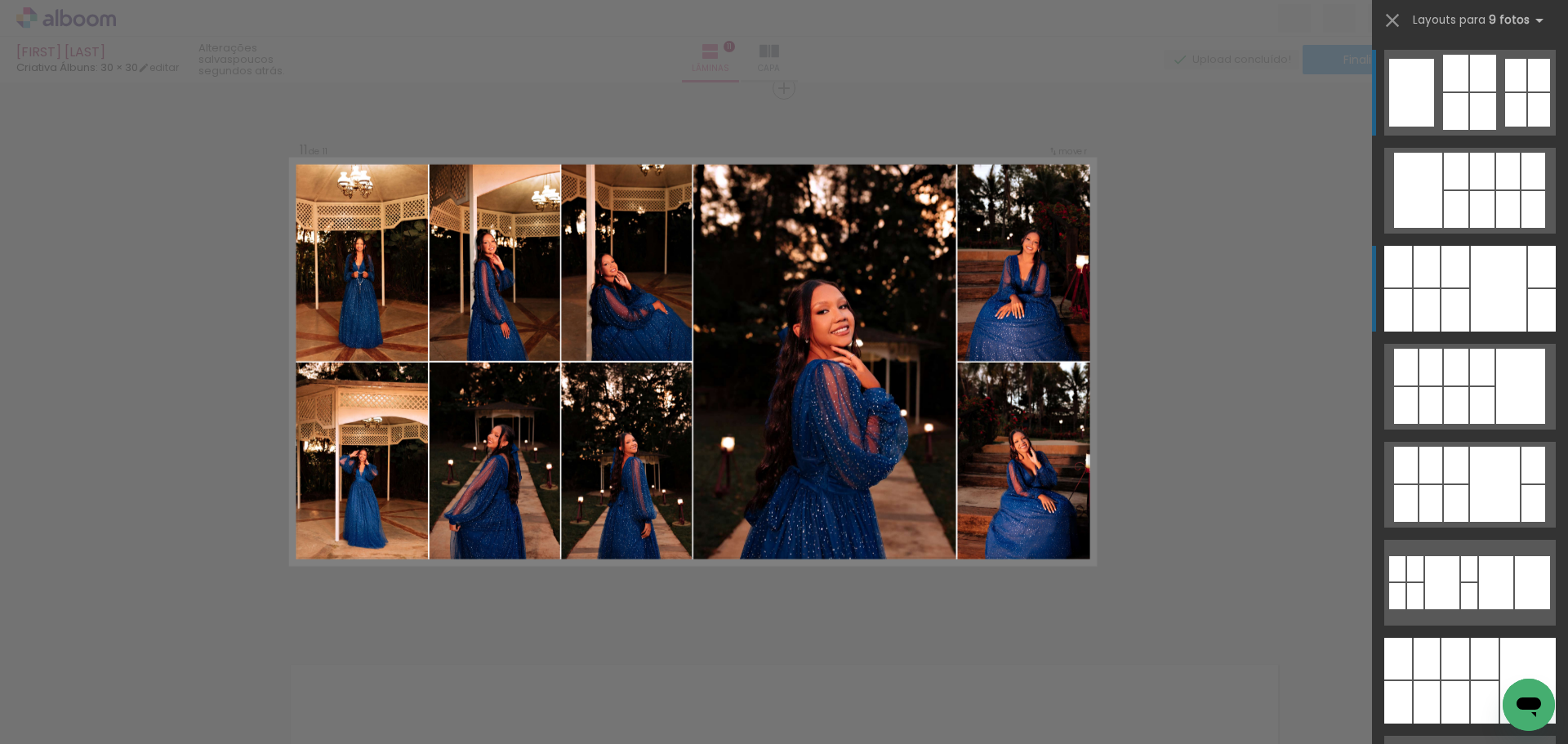 click at bounding box center (1470, 190) 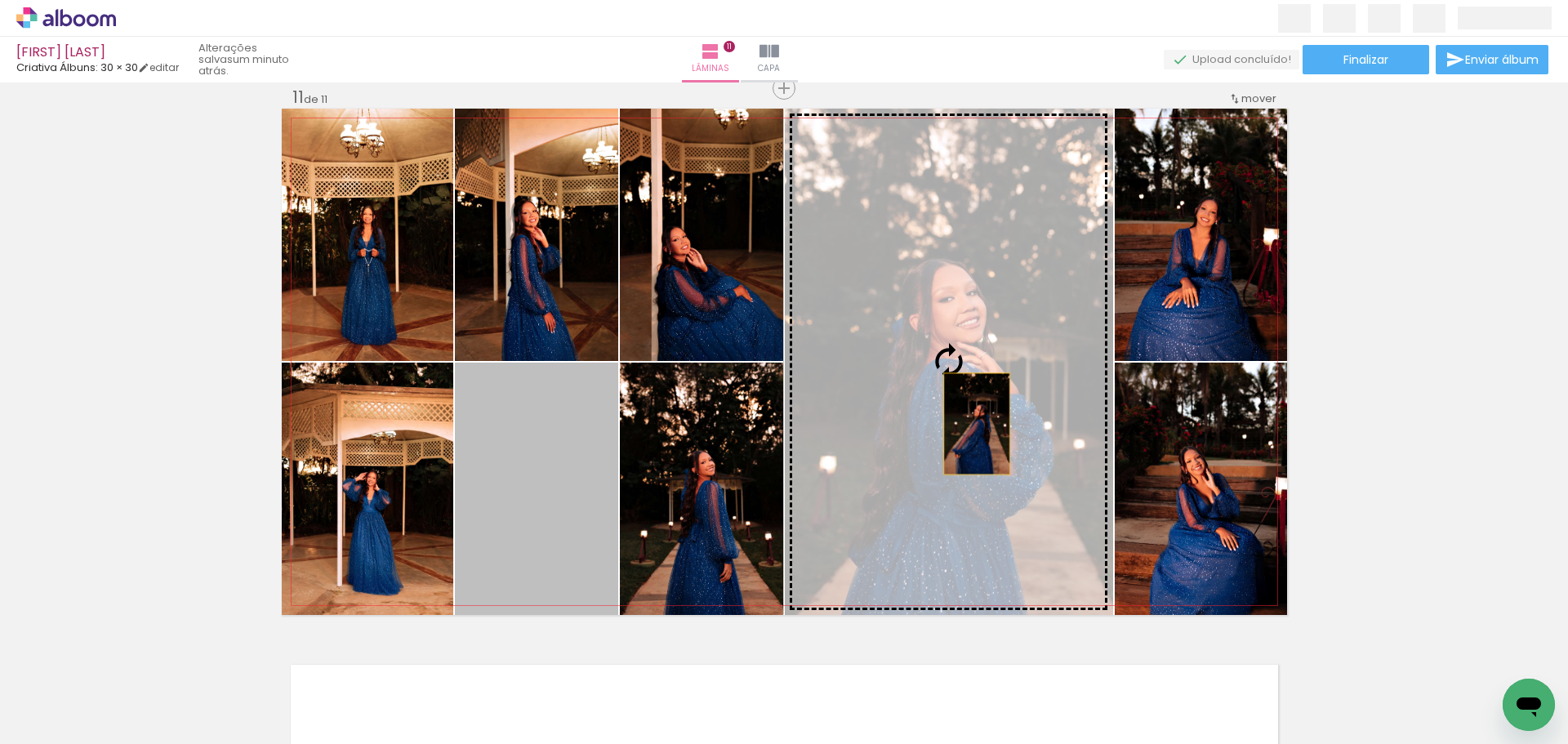 drag, startPoint x: 537, startPoint y: 506, endPoint x: 970, endPoint y: 422, distance: 441.0726 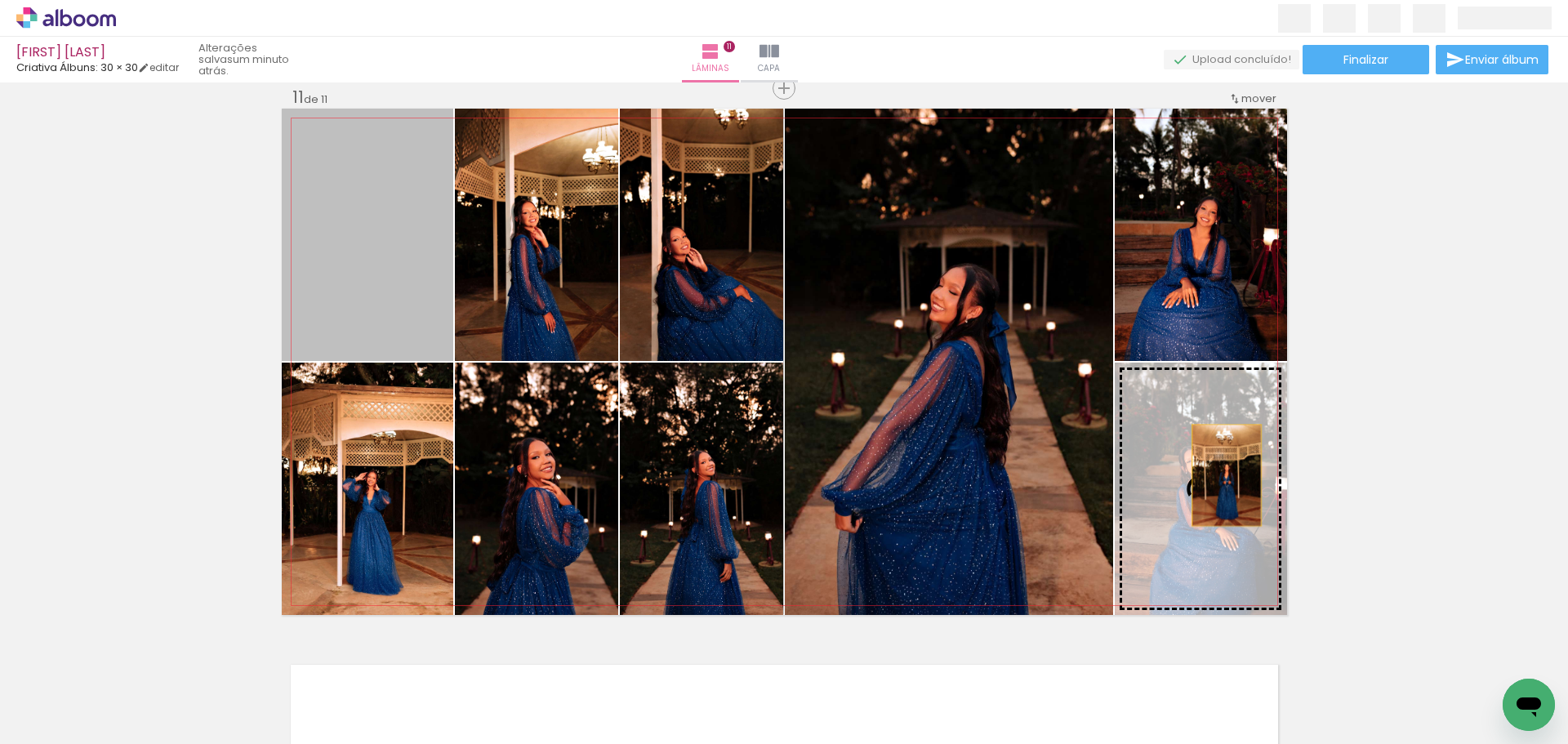 drag, startPoint x: 383, startPoint y: 263, endPoint x: 1218, endPoint y: 472, distance: 860.759 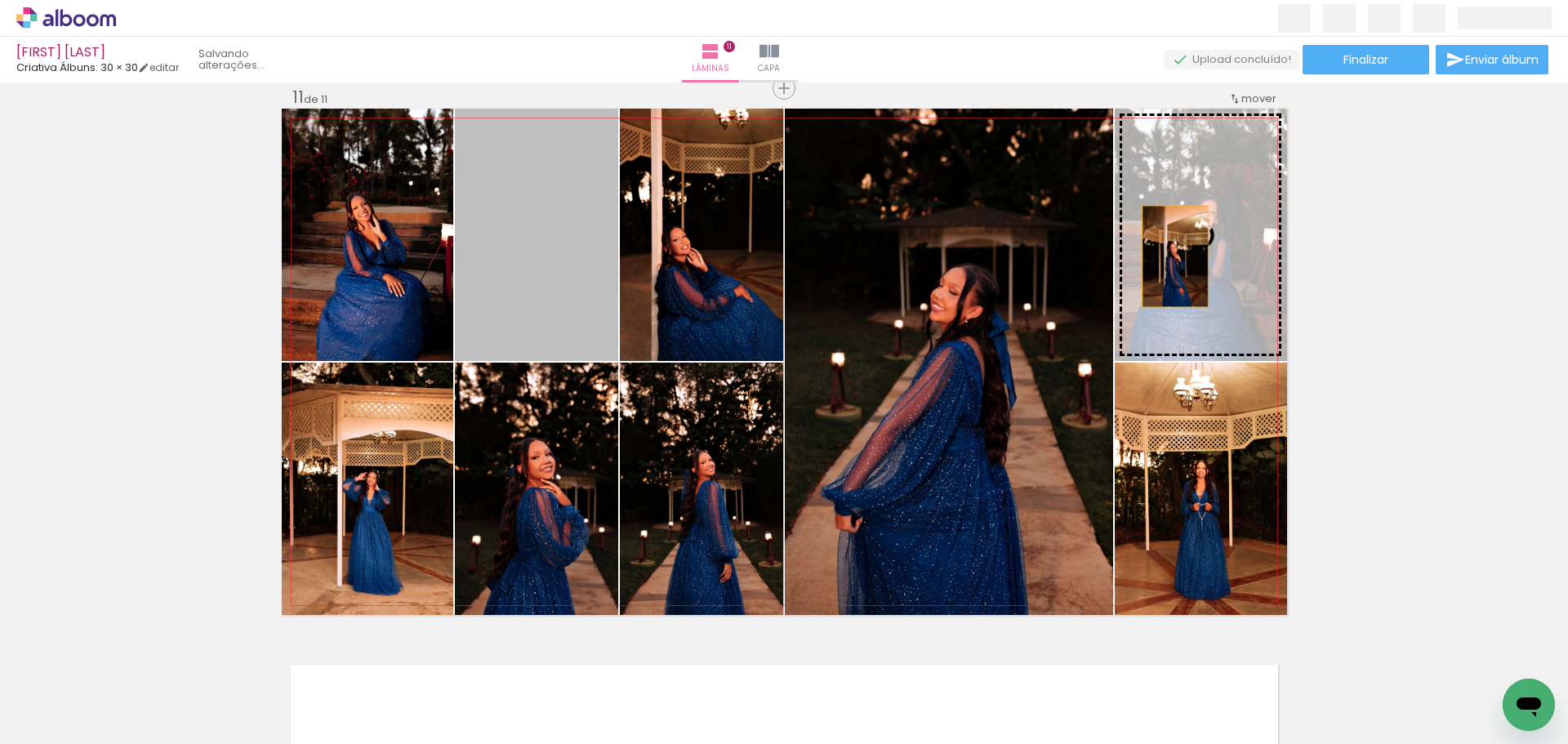drag, startPoint x: 552, startPoint y: 257, endPoint x: 1169, endPoint y: 255, distance: 617.003 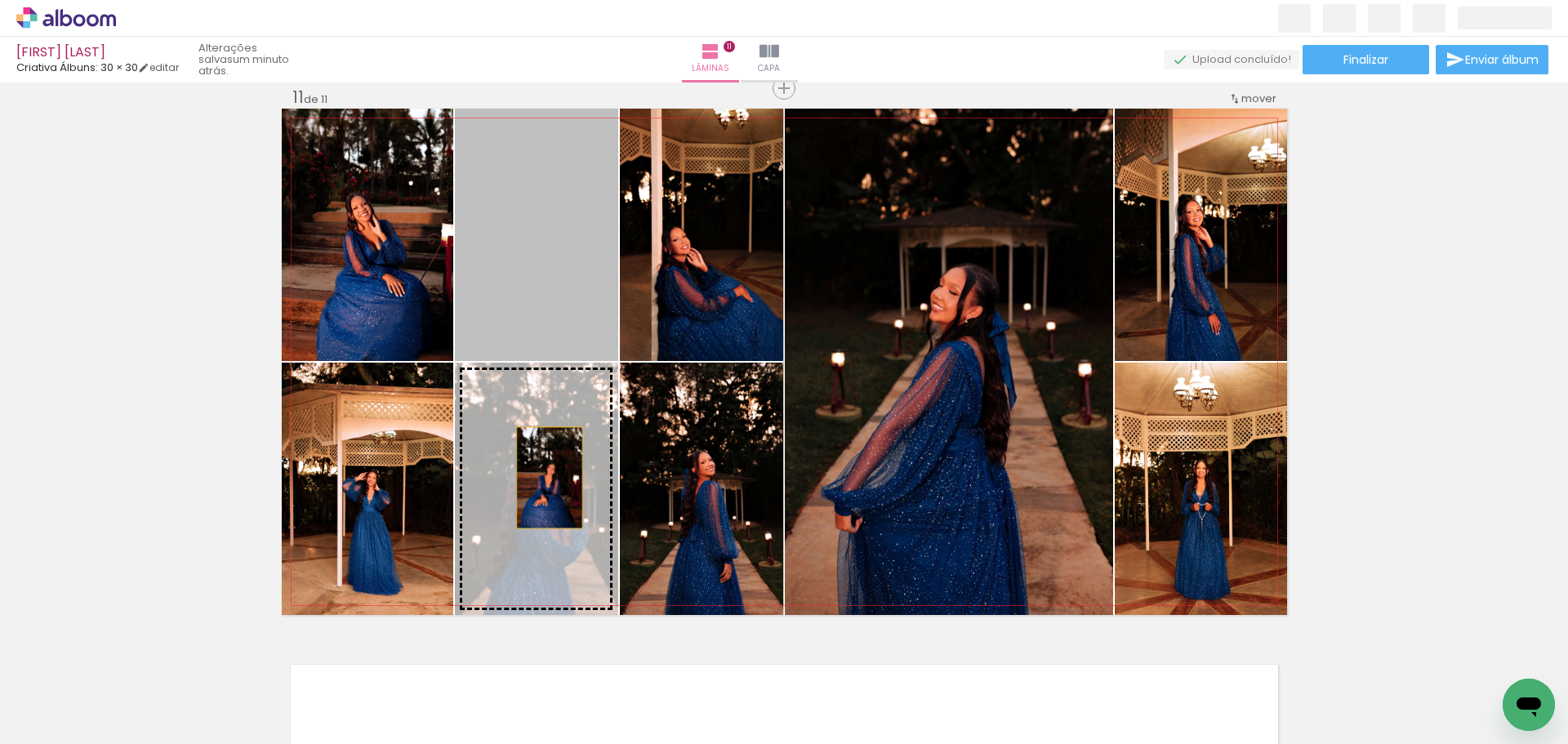 drag, startPoint x: 545, startPoint y: 260, endPoint x: 542, endPoint y: 478, distance: 218.02064 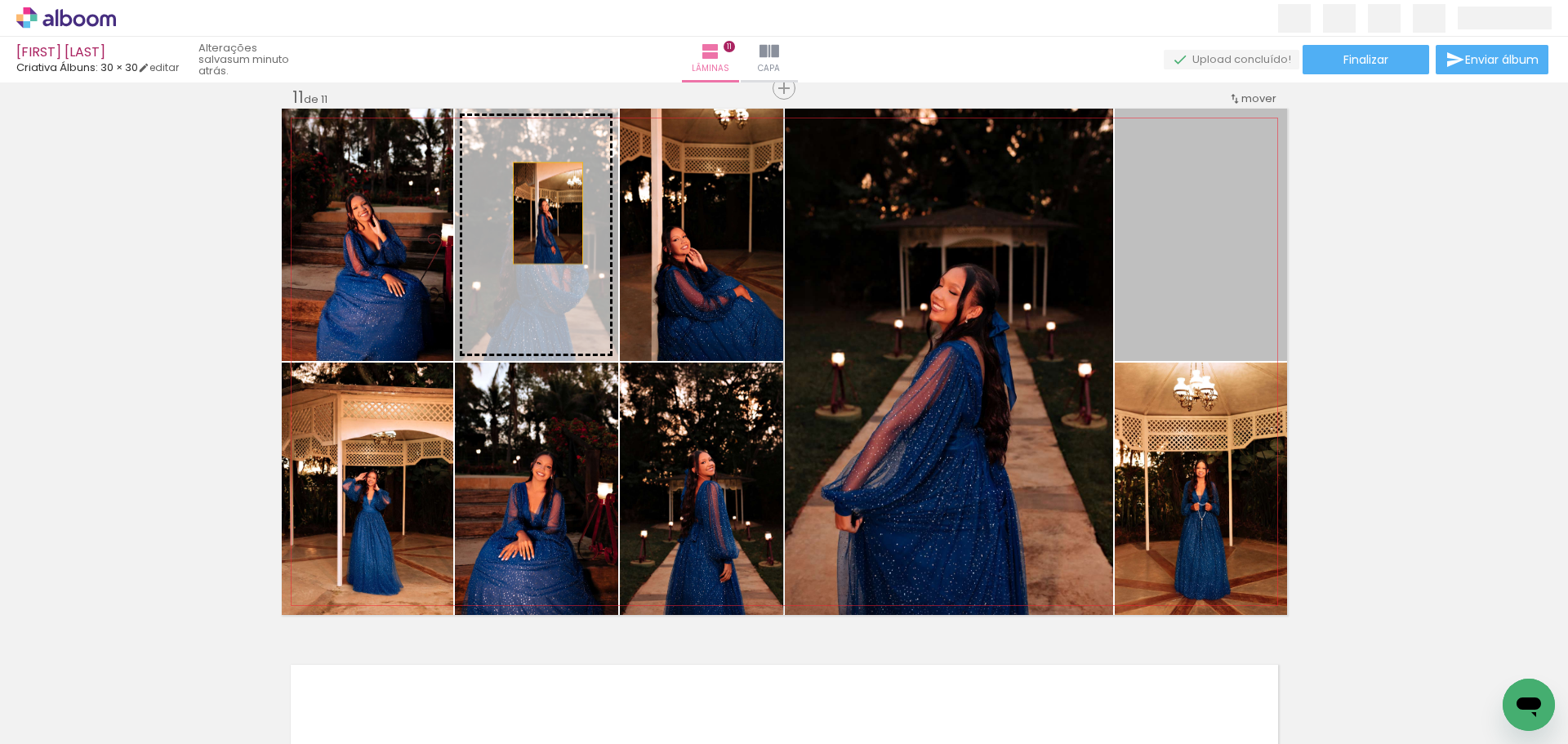drag, startPoint x: 1224, startPoint y: 254, endPoint x: 541, endPoint y: 213, distance: 684.2295 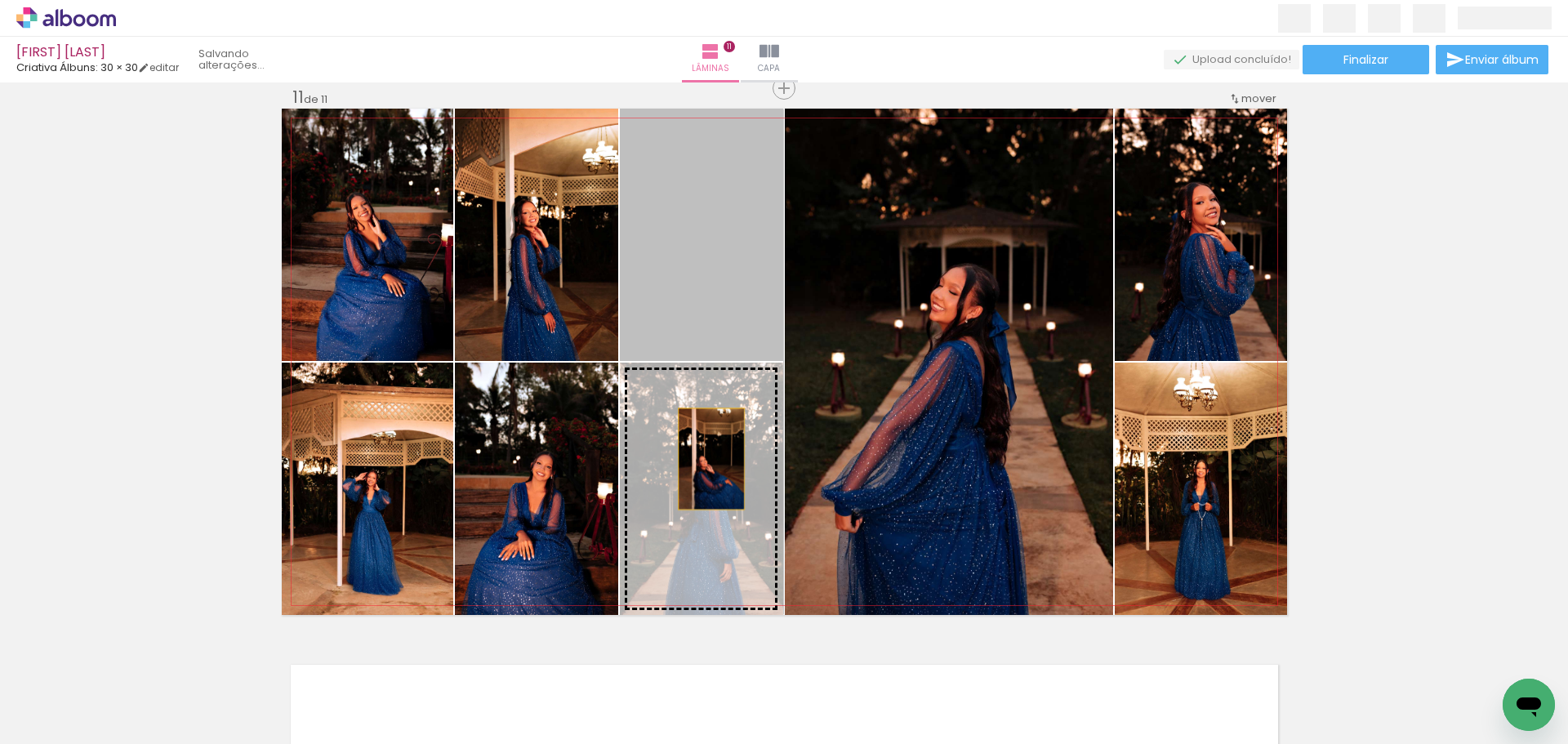 drag, startPoint x: 699, startPoint y: 248, endPoint x: 705, endPoint y: 459, distance: 211.08529 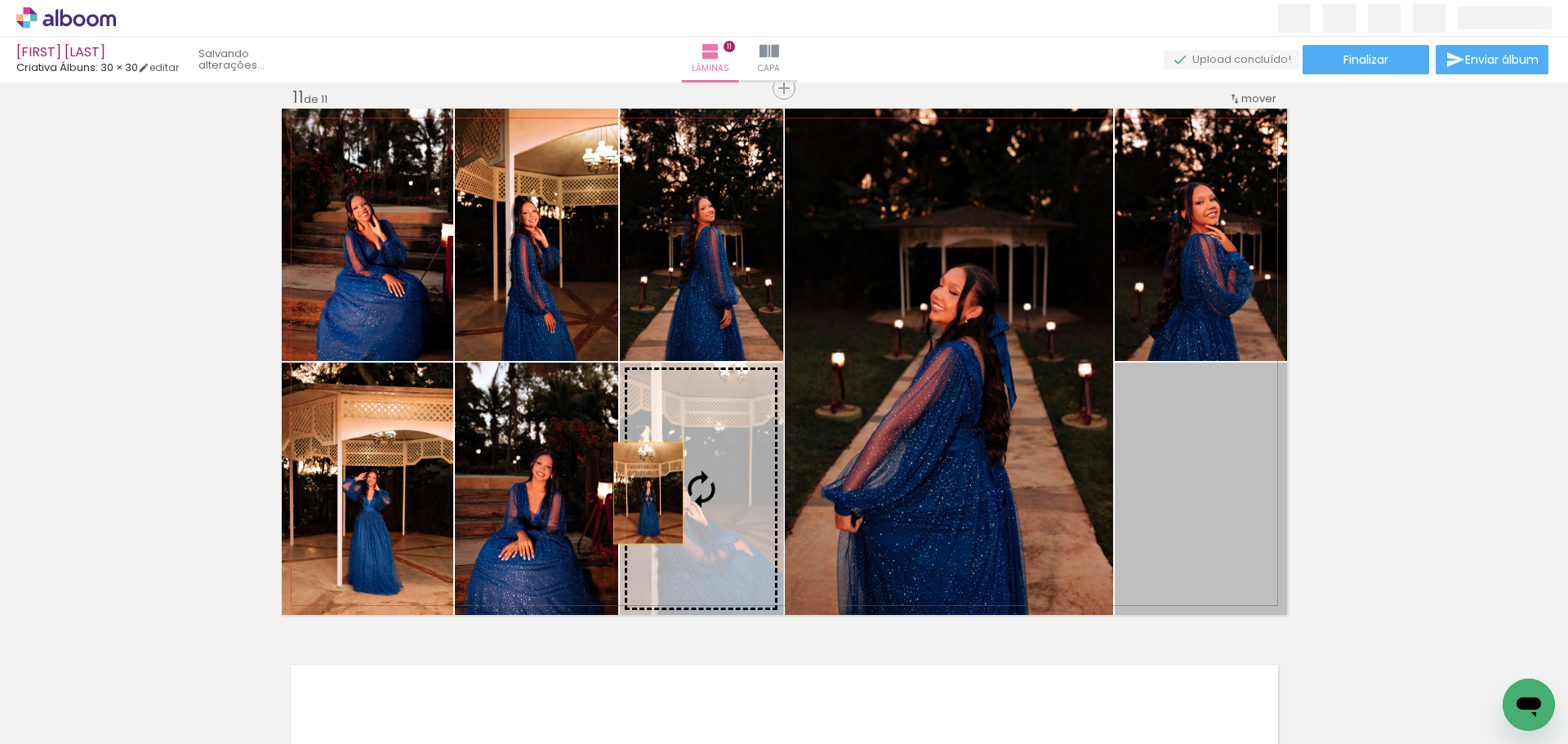 drag, startPoint x: 1210, startPoint y: 543, endPoint x: 642, endPoint y: 494, distance: 570.1096 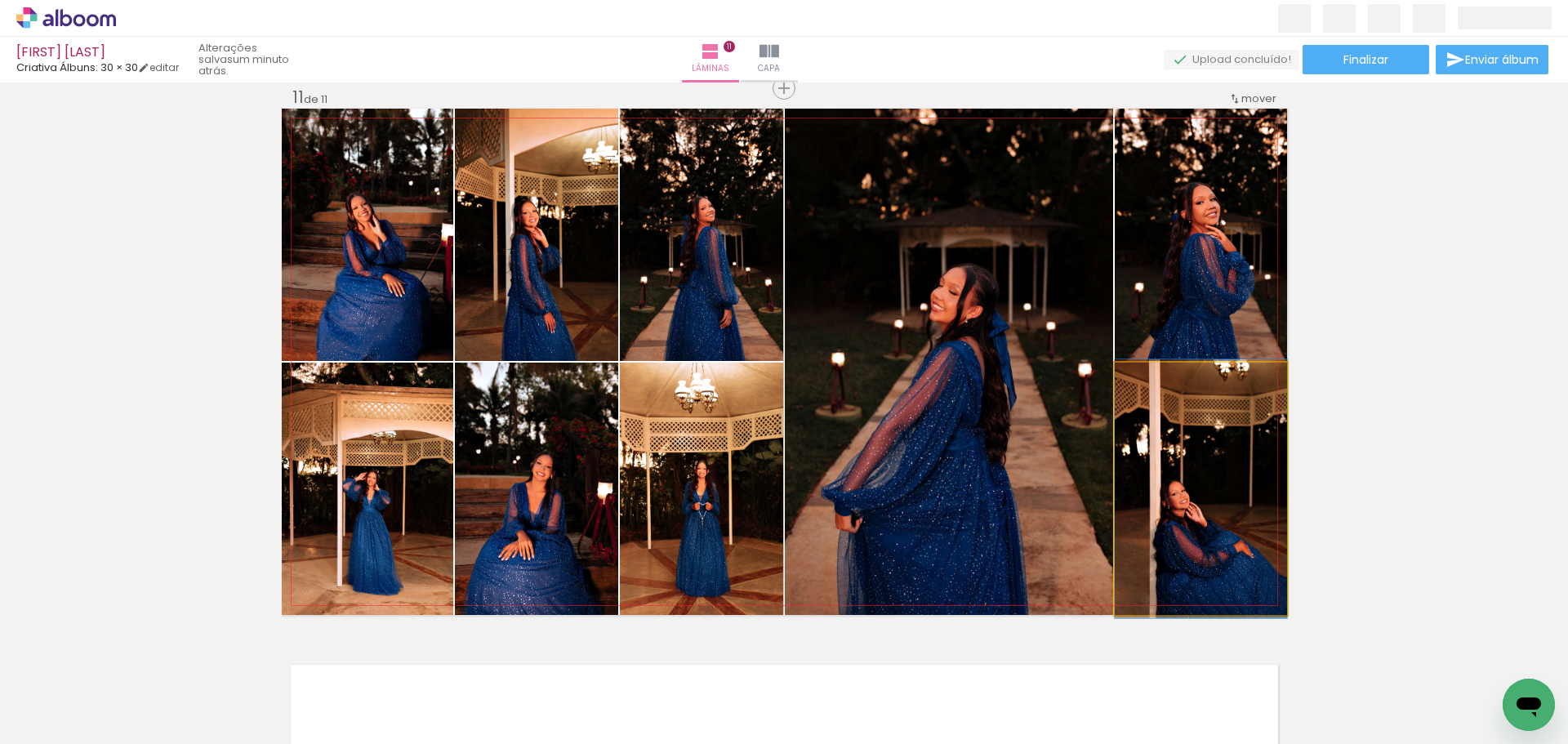 click 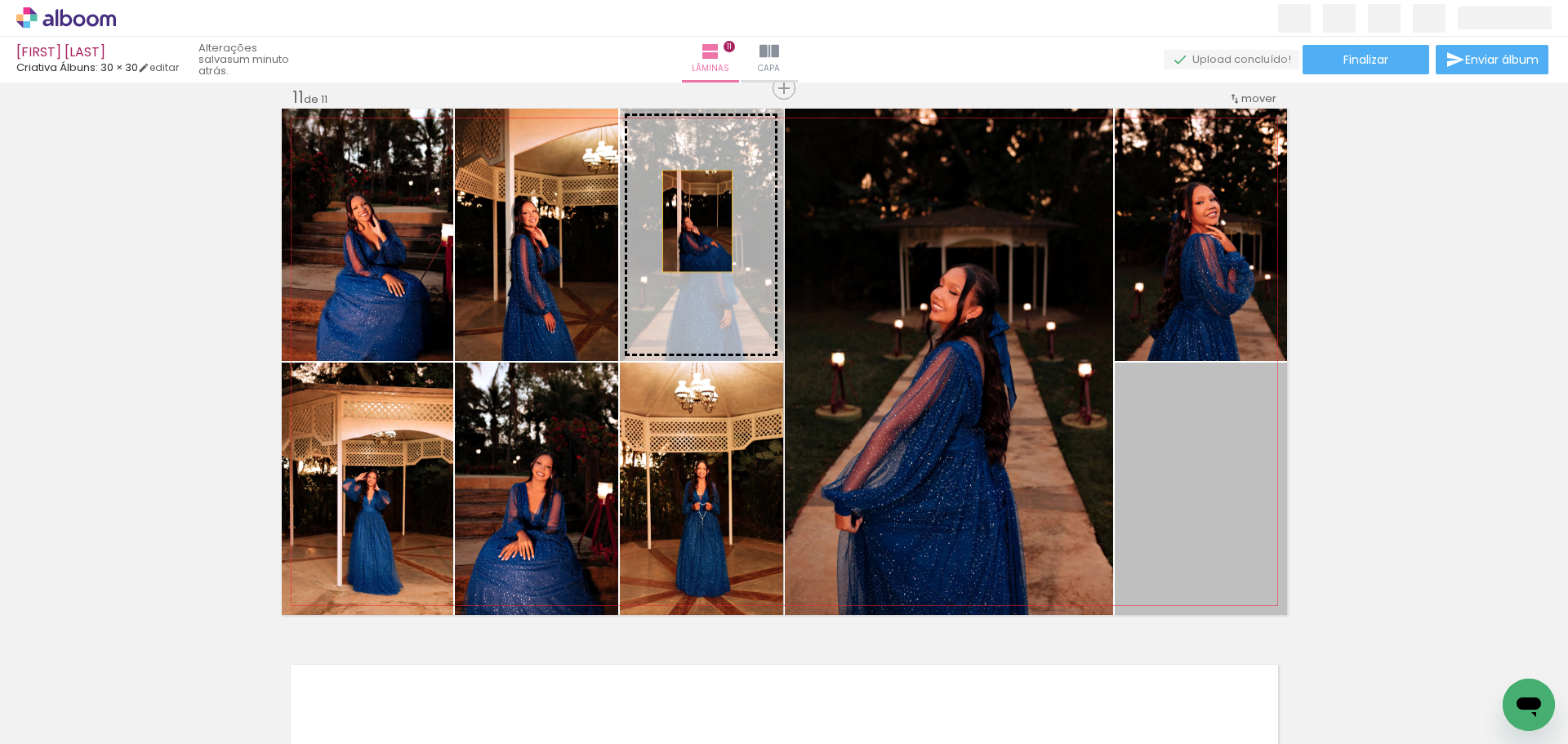 drag, startPoint x: 1228, startPoint y: 517, endPoint x: 687, endPoint y: 221, distance: 616.682 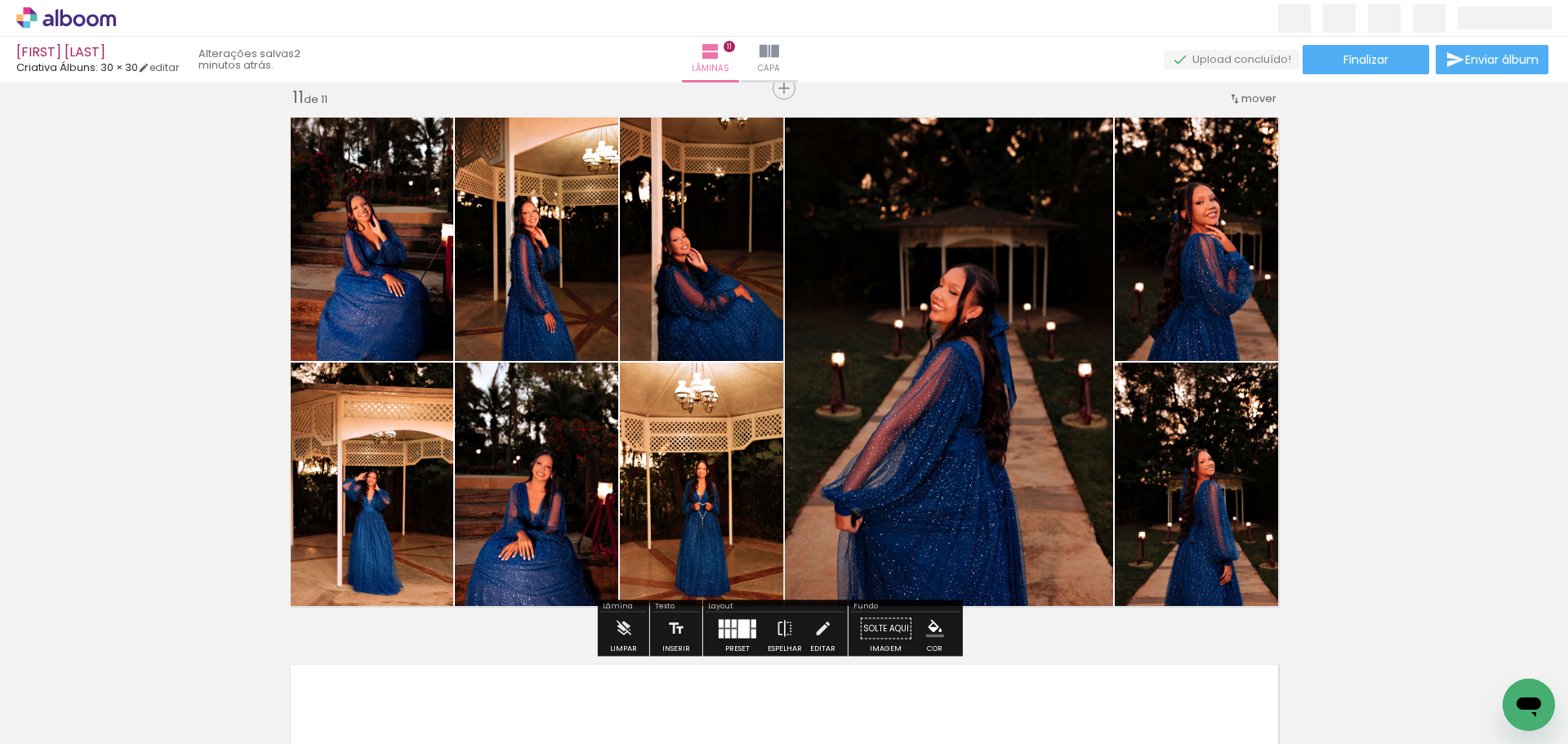 click on "Inserir lâmina 1  de 11  Inserir lâmina 2  de 11  Inserir lâmina 3  de 11  Inserir lâmina 4  de 11  Inserir lâmina 5  de 11  Inserir lâmina 6  de 11  Inserir lâmina 7  de 11  Inserir lâmina 8  de 11  Inserir lâmina 9  de 11  Inserir lâmina 10  de 11  Inserir lâmina 11  de 11" at bounding box center (784, -2122) 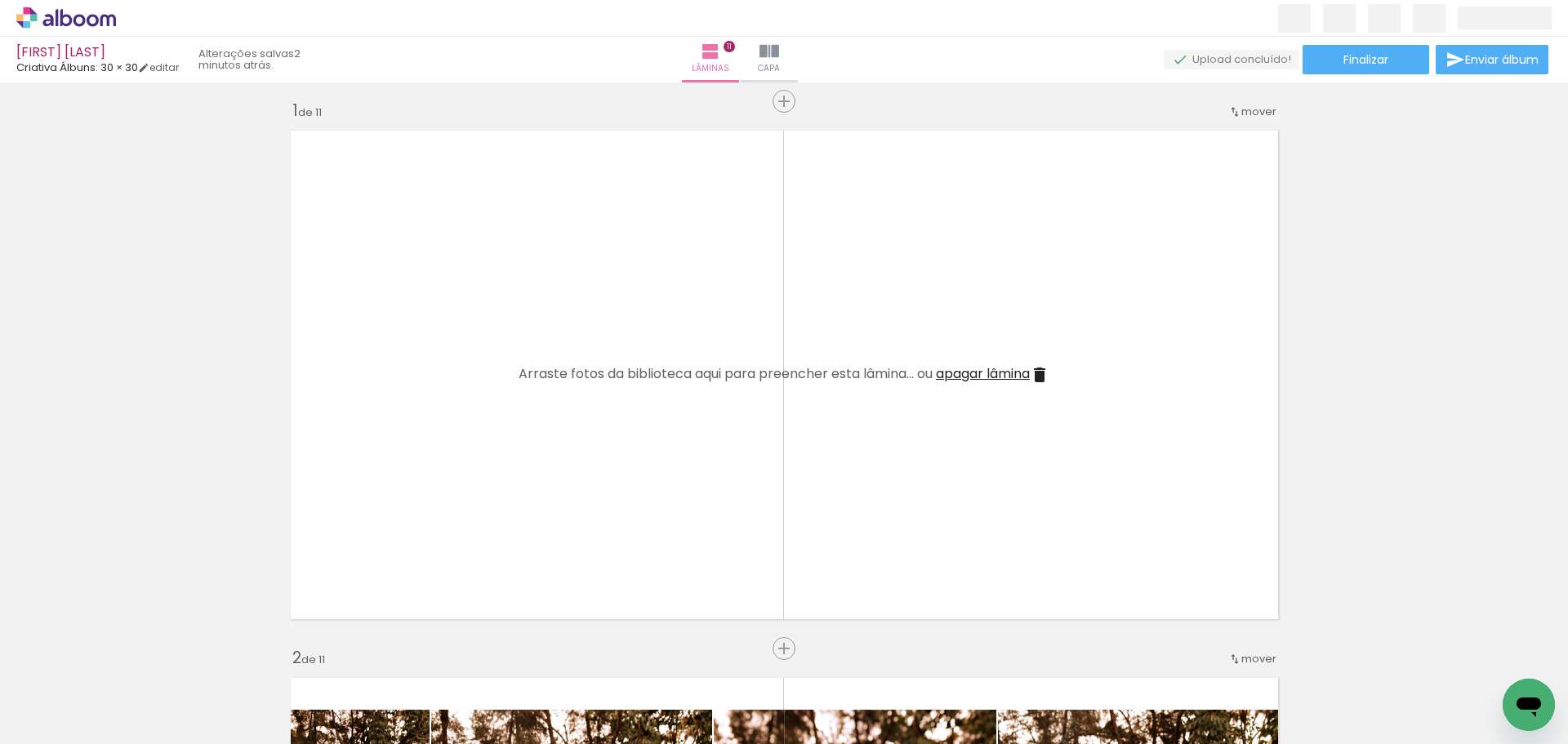 scroll, scrollTop: 0, scrollLeft: 0, axis: both 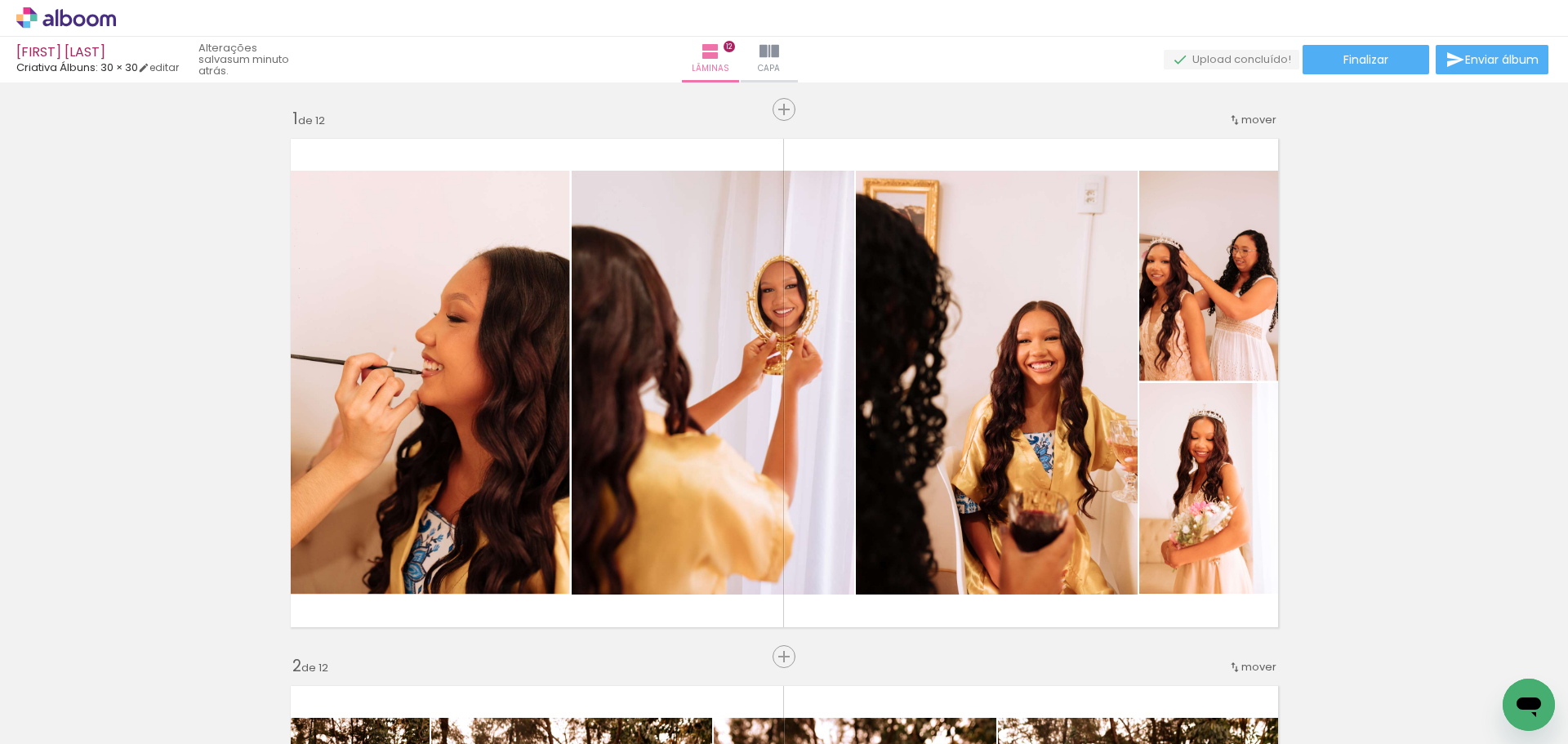 click on "Inserir lâmina 1  de 12  Inserir lâmina 2  de 12  Inserir lâmina 3  de 12  Inserir lâmina 4  de 12  Inserir lâmina 5  de 12  Inserir lâmina 6  de 12  Inserir lâmina 7  de 12  Inserir lâmina 8  de 12  Inserir lâmina 9  de 12  Inserir lâmina 10  de 12  Inserir lâmina 11  de 12  Inserir lâmina 12  de 12" at bounding box center (784, 3645) 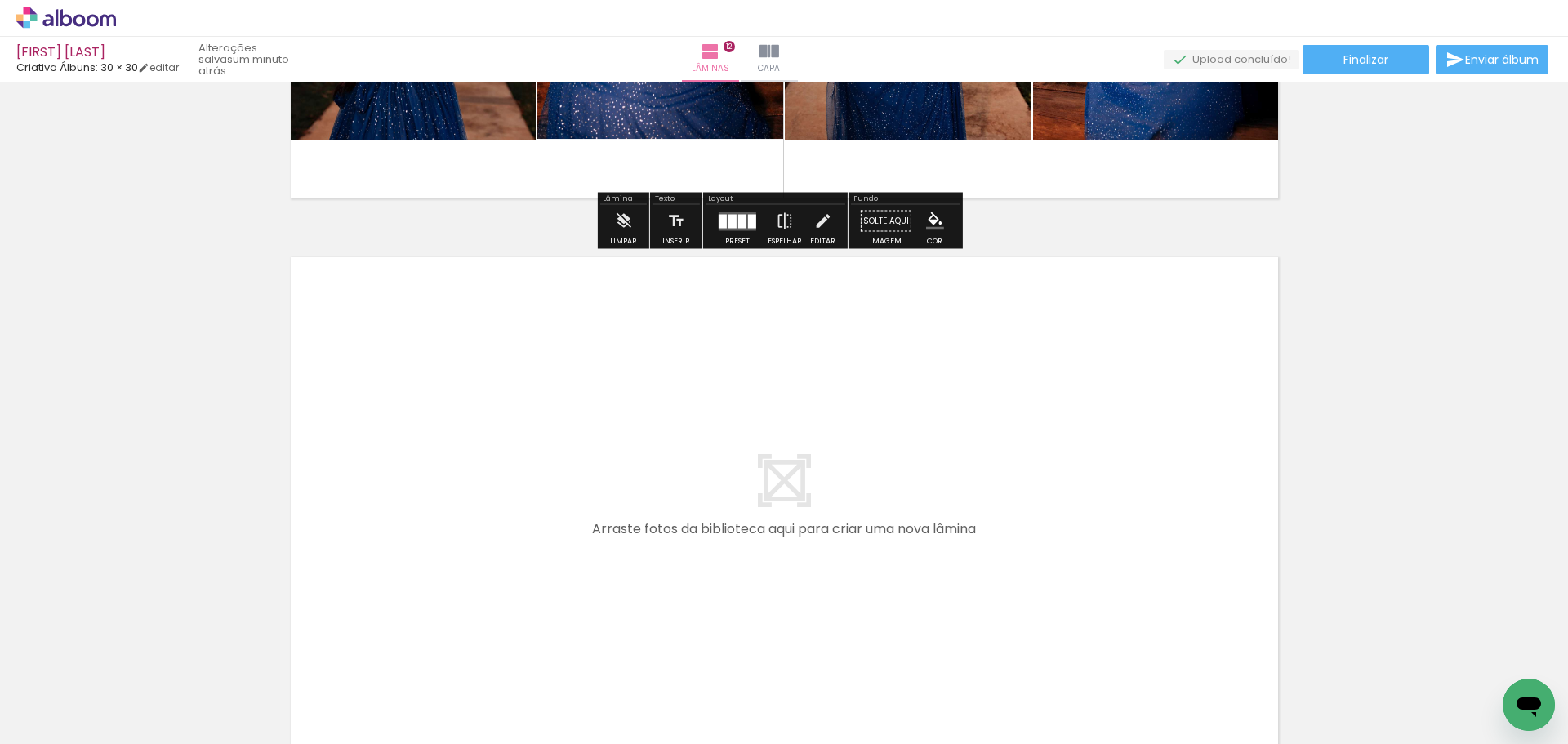 scroll, scrollTop: 6449, scrollLeft: 0, axis: vertical 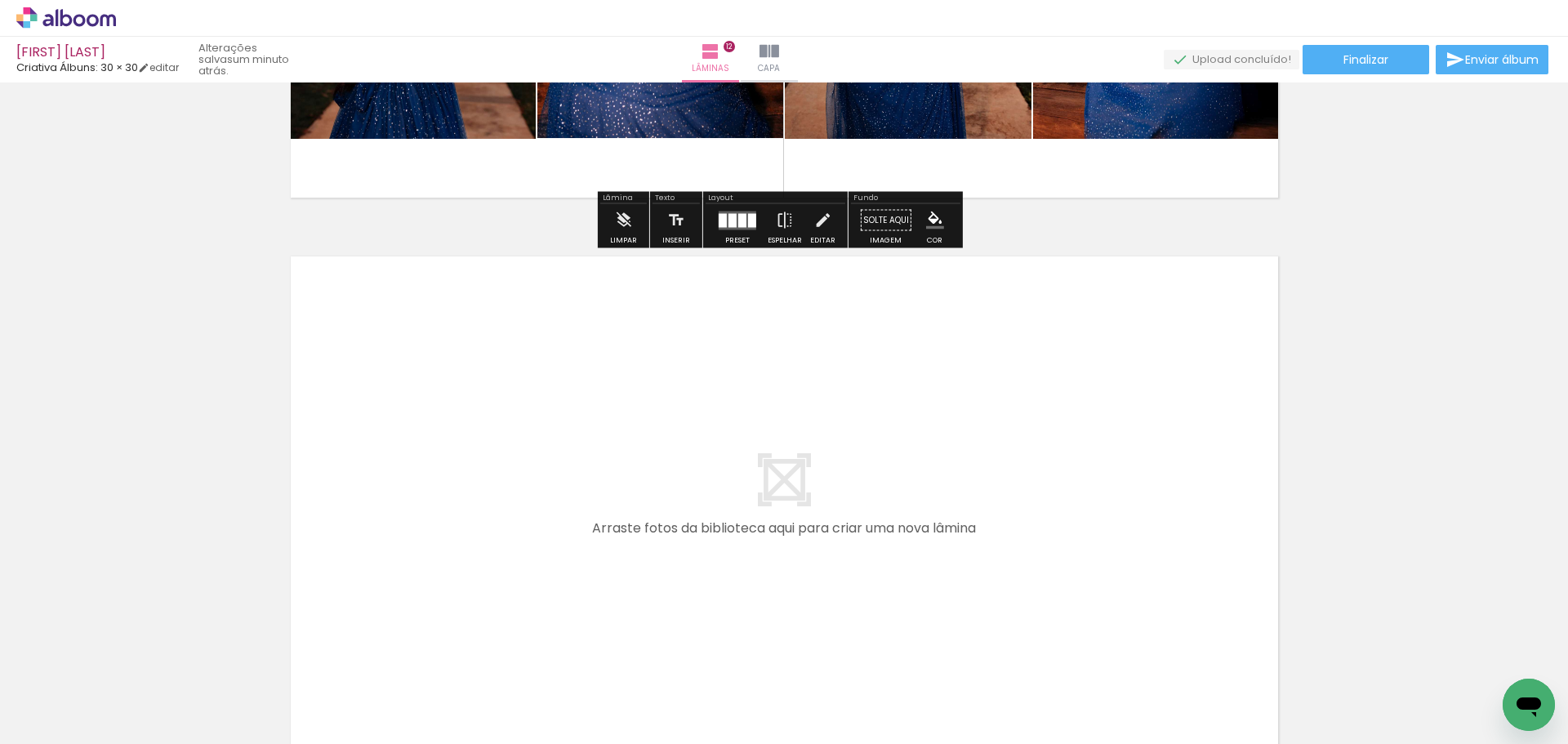 click at bounding box center (784, 501) 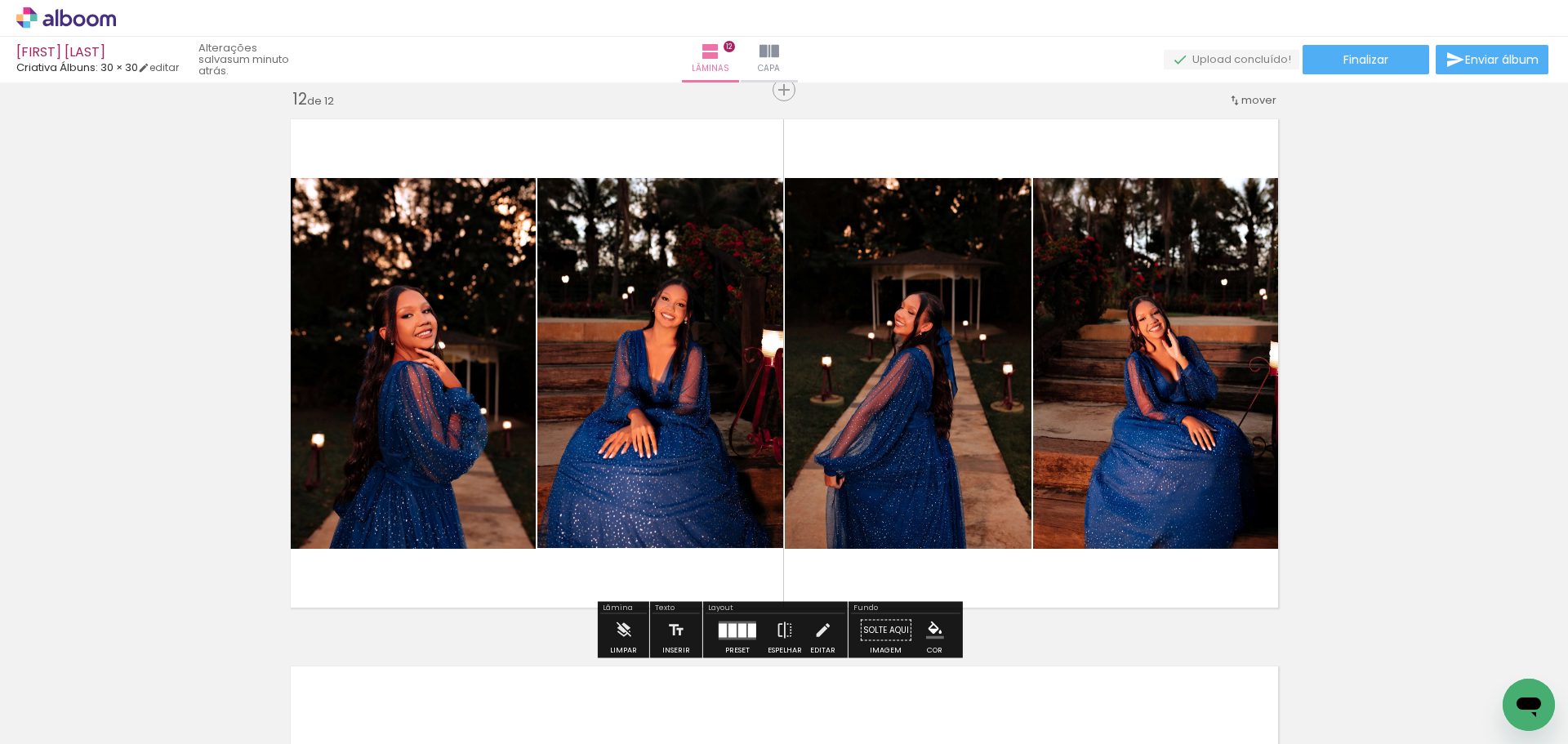 scroll, scrollTop: 6038, scrollLeft: 0, axis: vertical 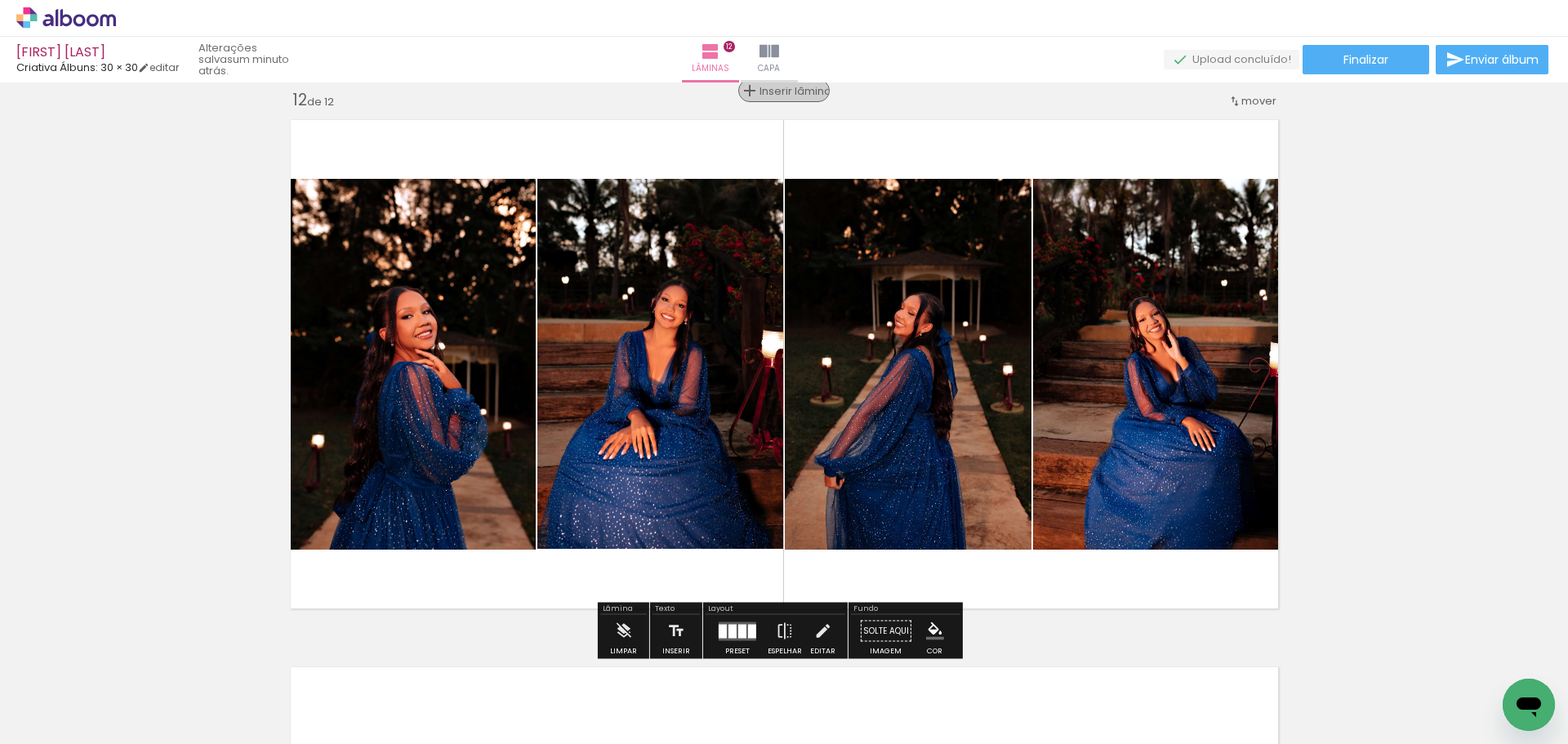 click on "Inserir lâmina" at bounding box center [791, 91] 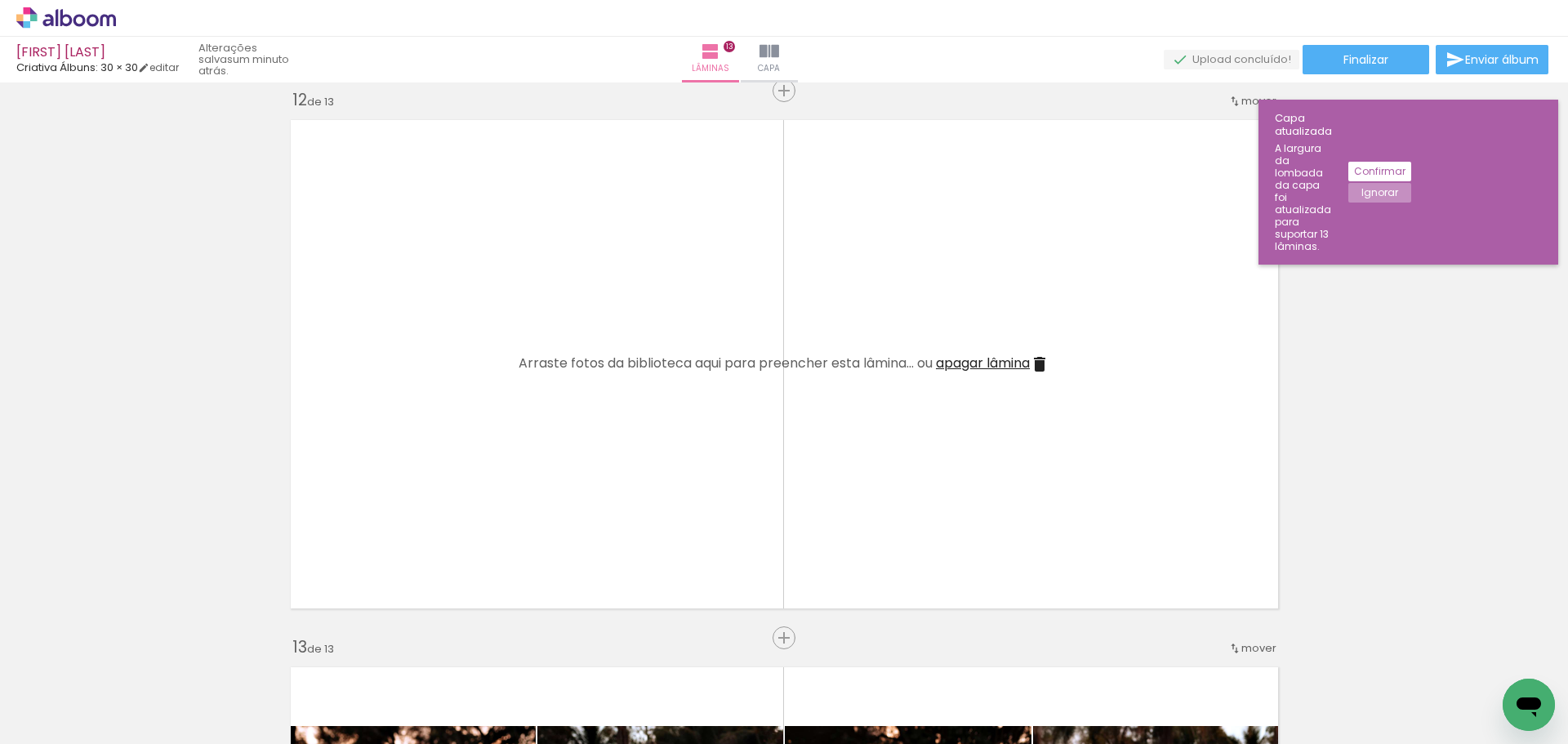 click on "apagar lâmina" at bounding box center (982, 363) 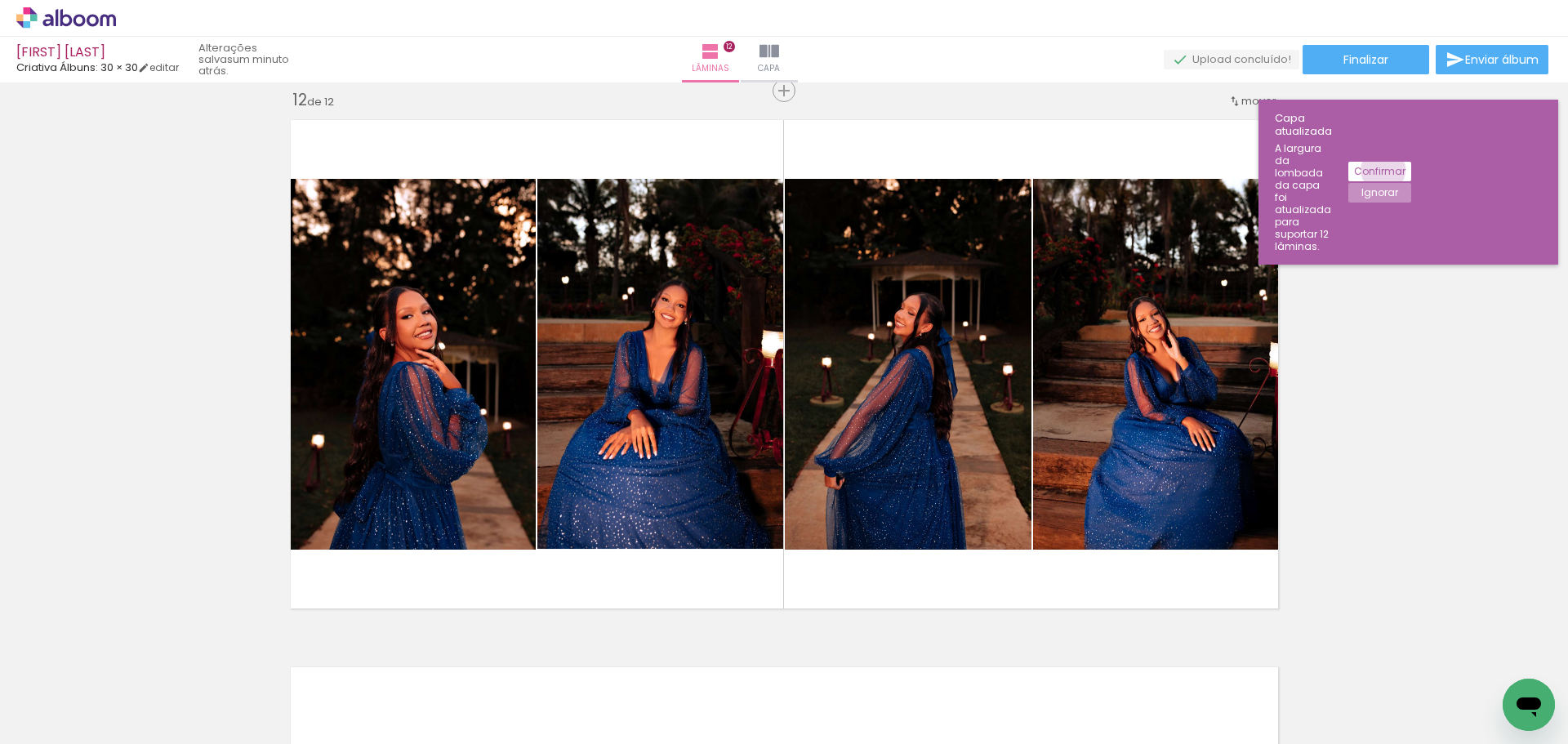 click on "Confirmar" 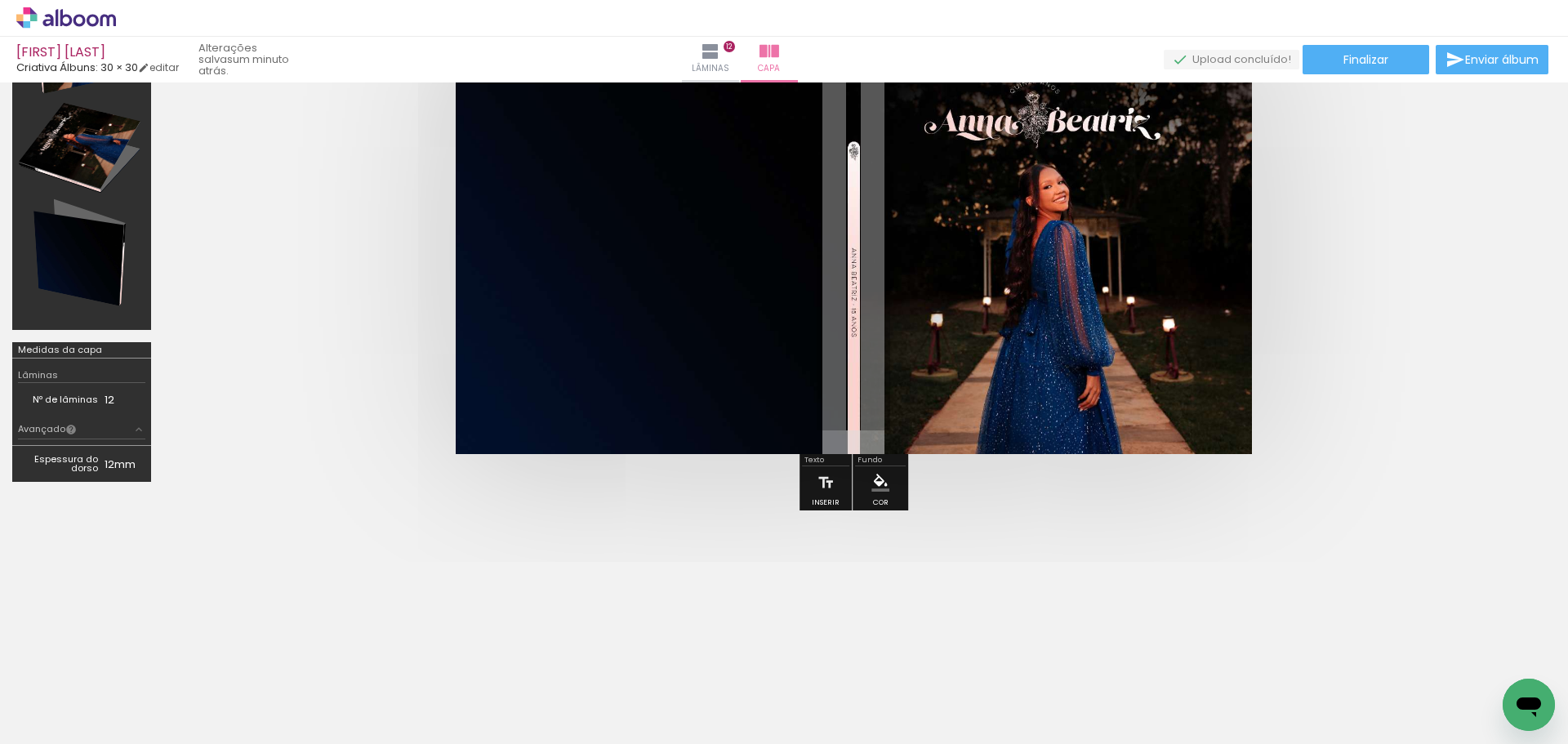 scroll, scrollTop: 144, scrollLeft: 0, axis: vertical 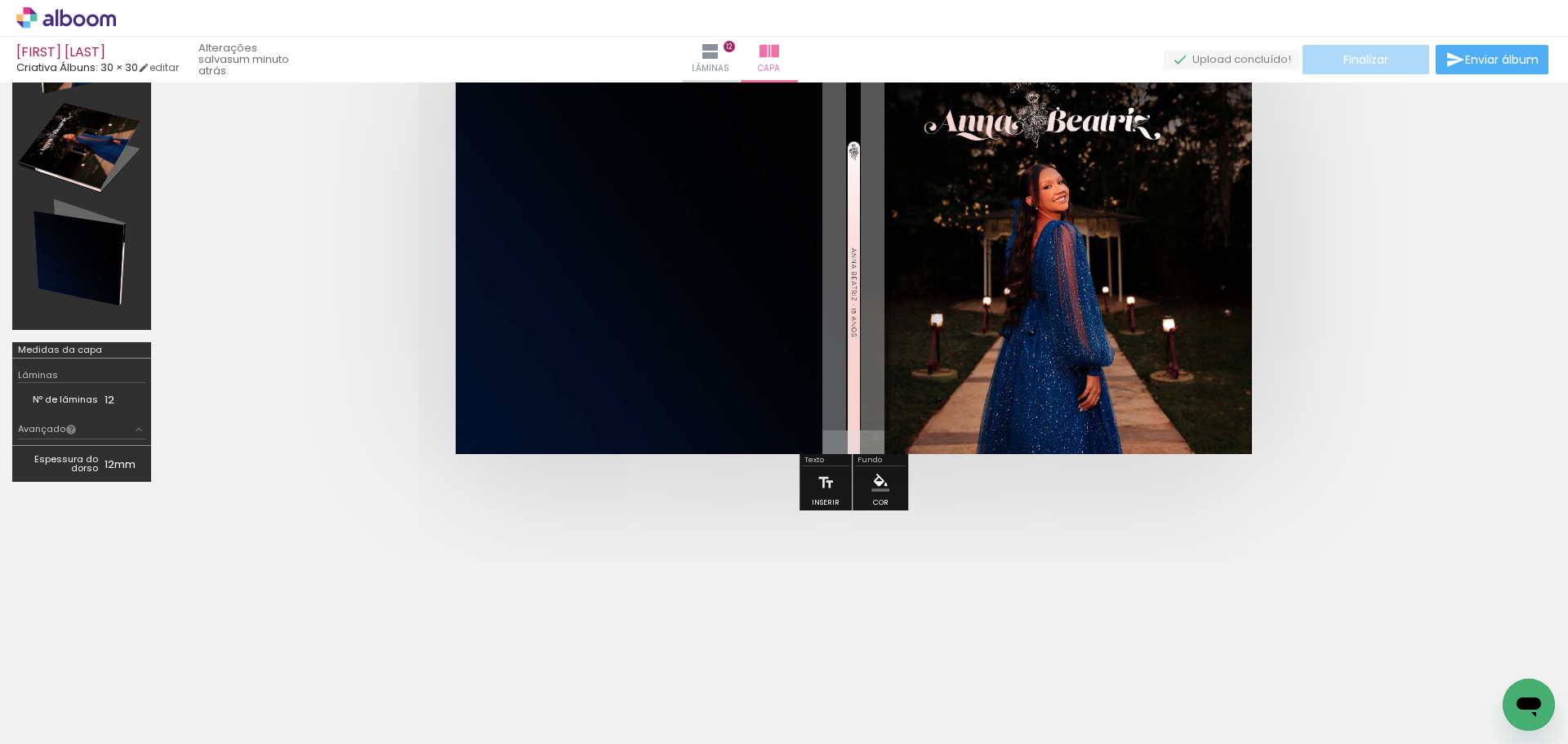 click on "Finalizar" 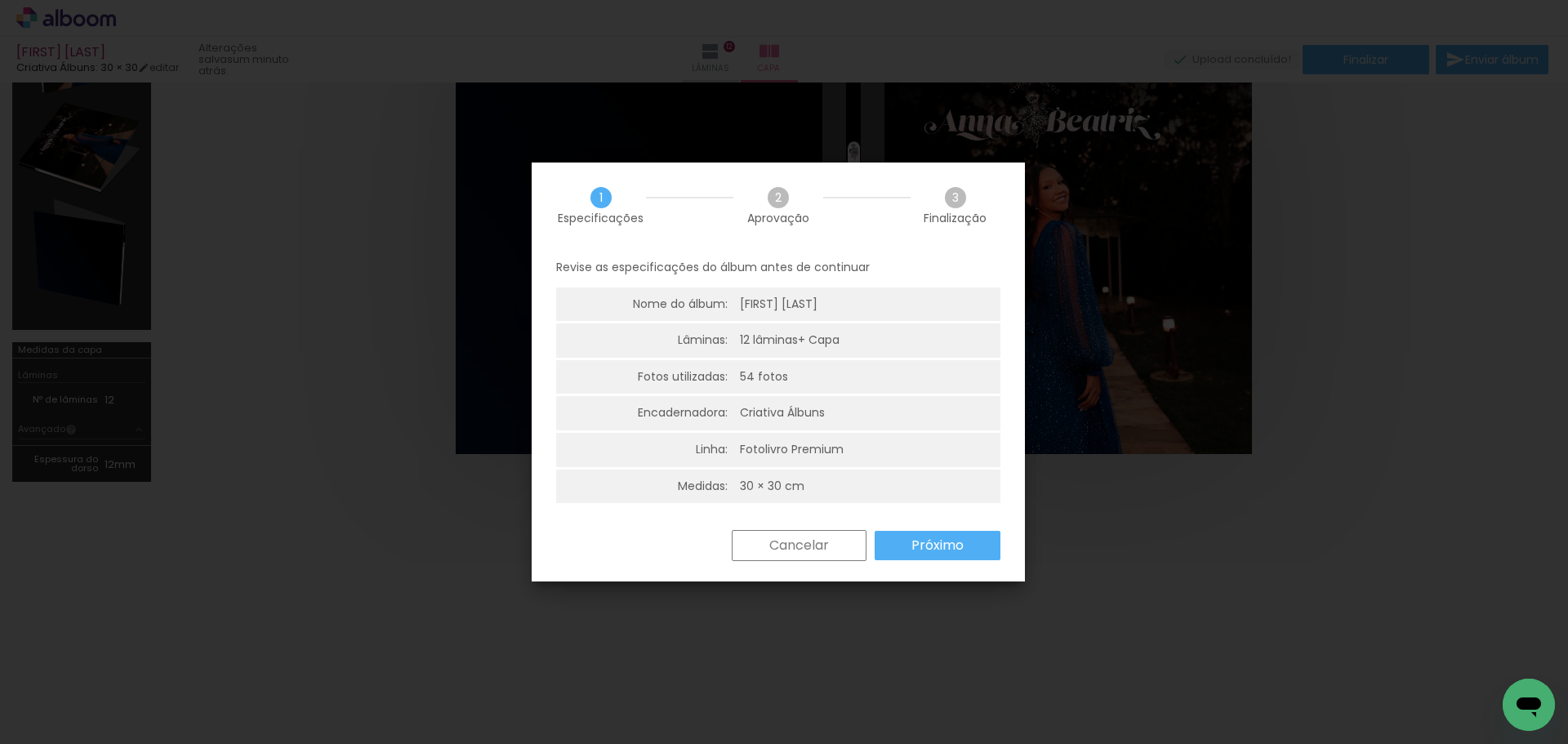 click on "Próximo" at bounding box center [0, 0] 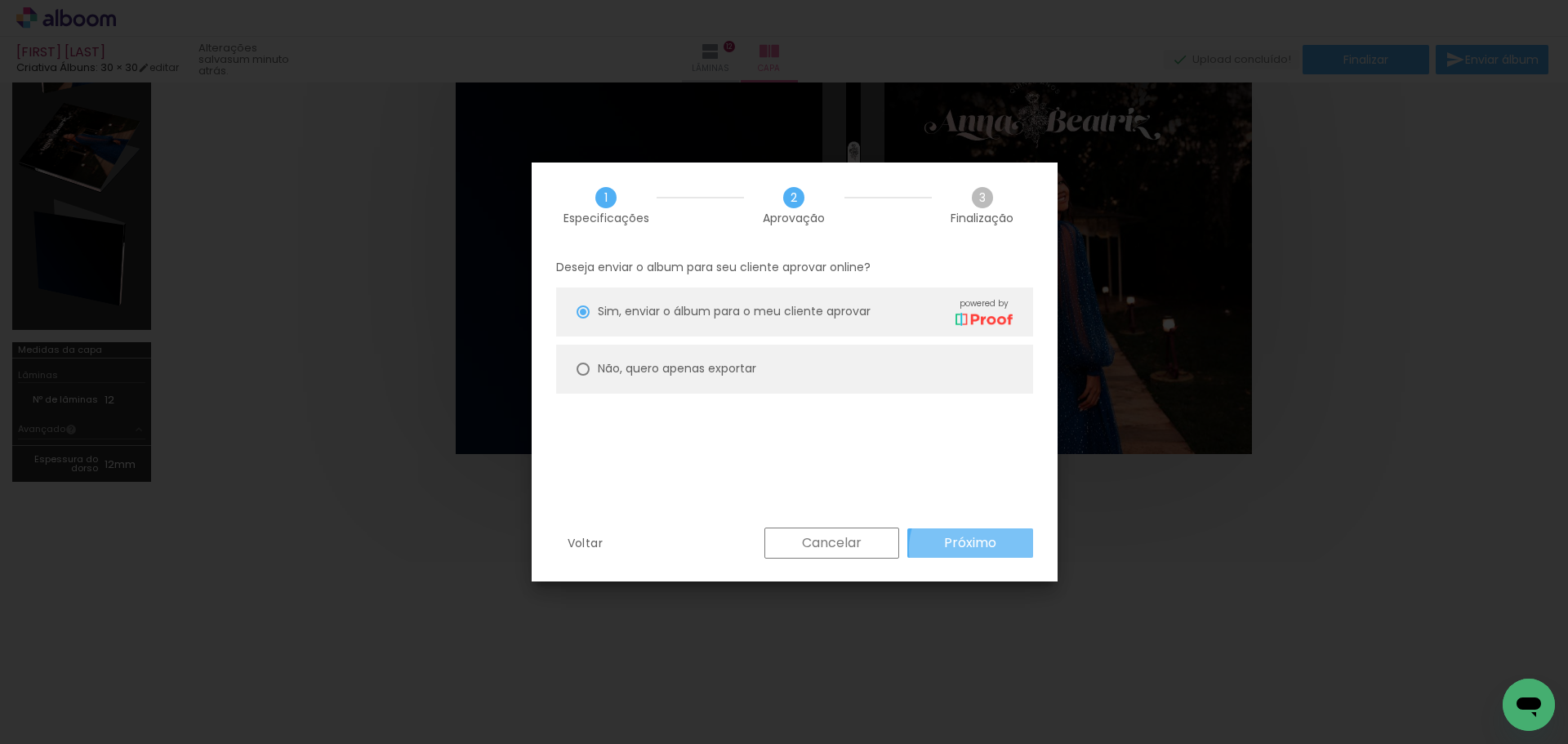click on "Próximo" at bounding box center (0, 0) 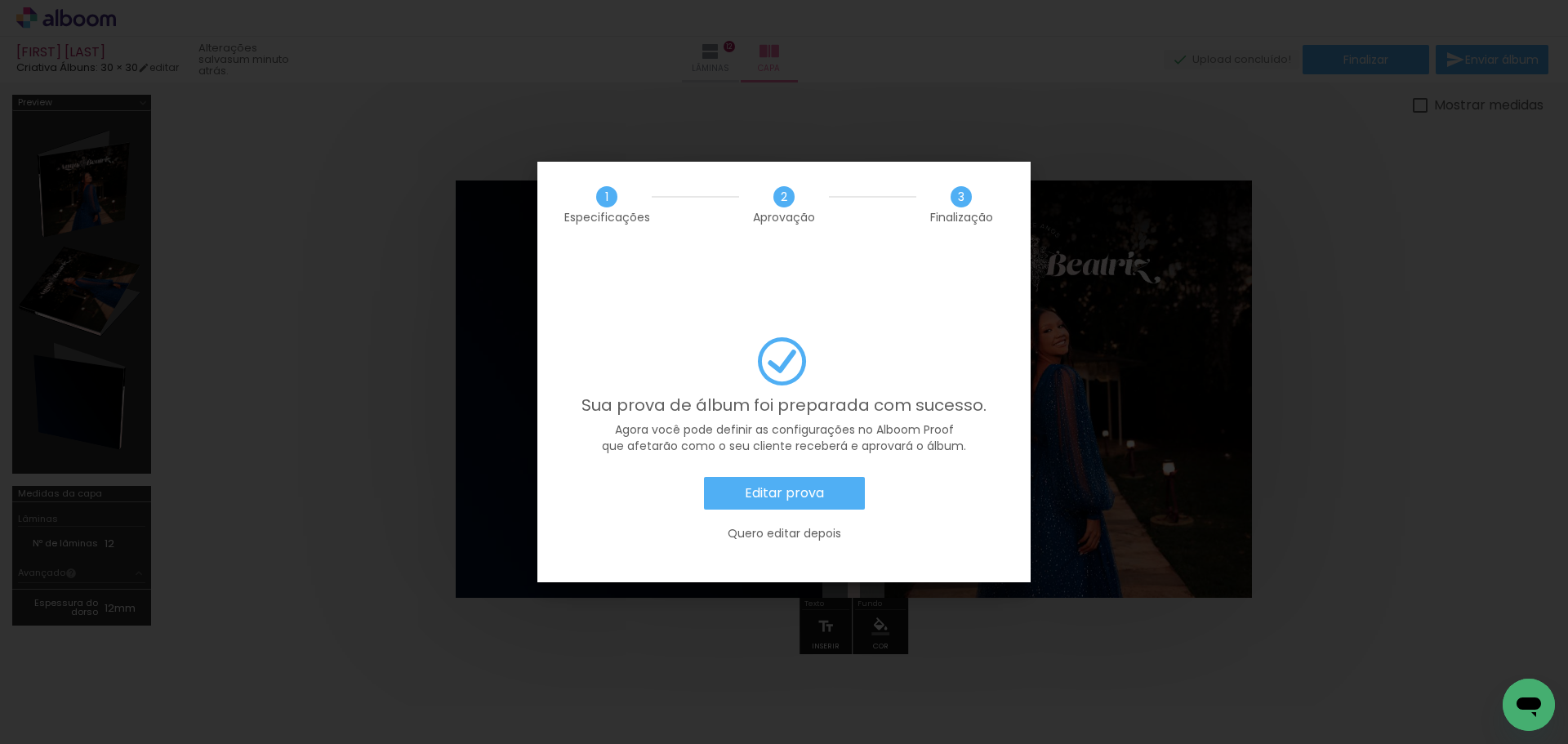 scroll, scrollTop: 0, scrollLeft: 0, axis: both 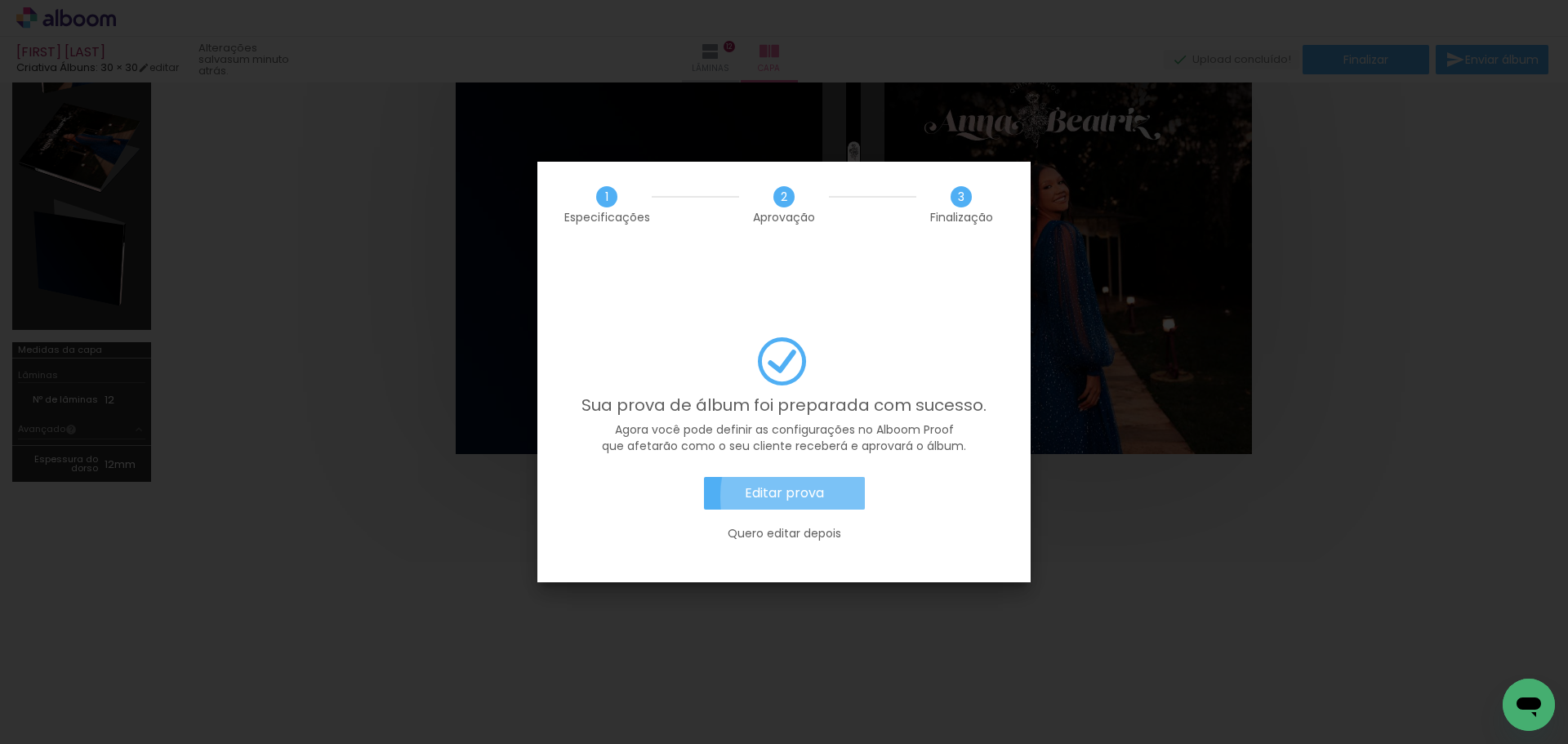 click on "Editar prova" at bounding box center (784, 493) 